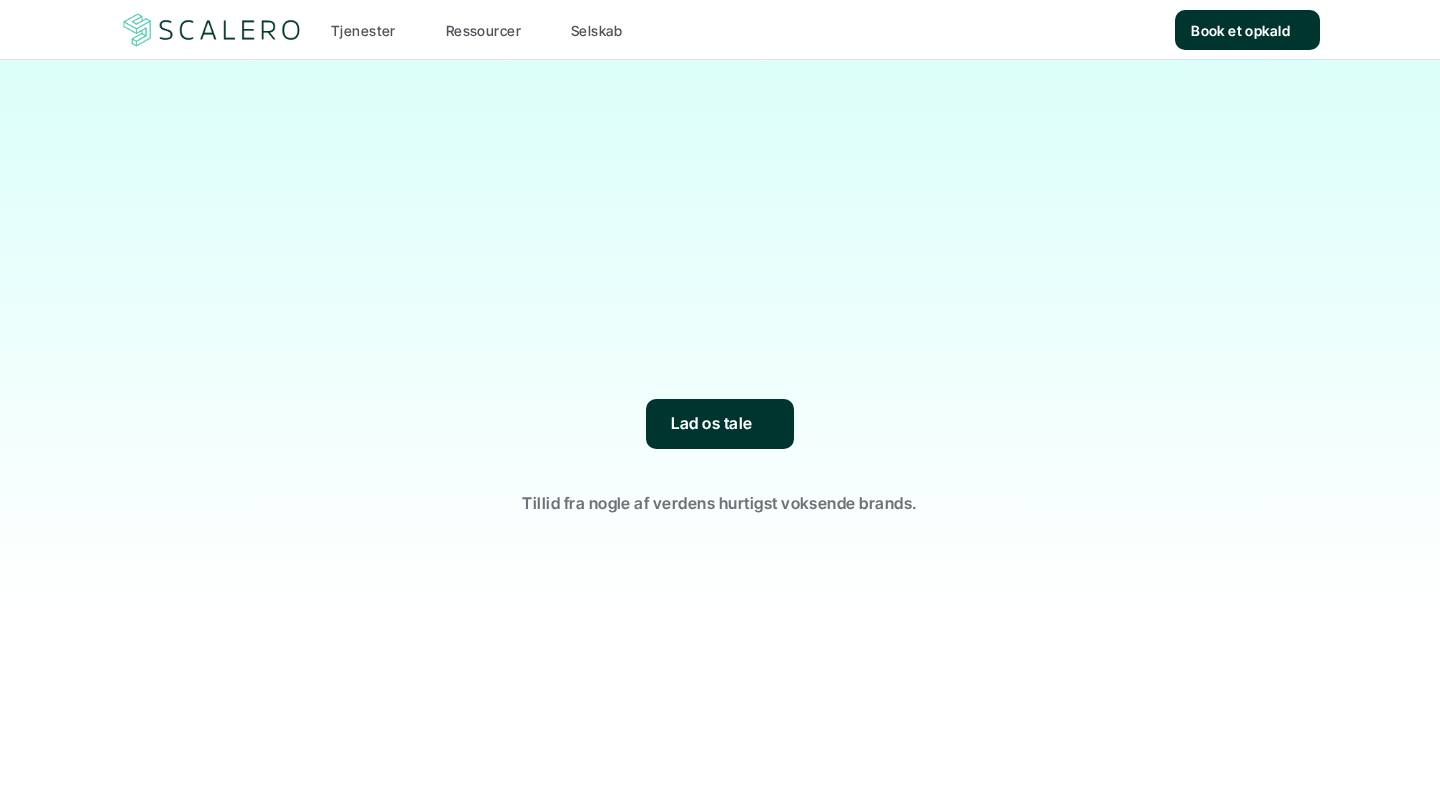 scroll, scrollTop: 0, scrollLeft: 0, axis: both 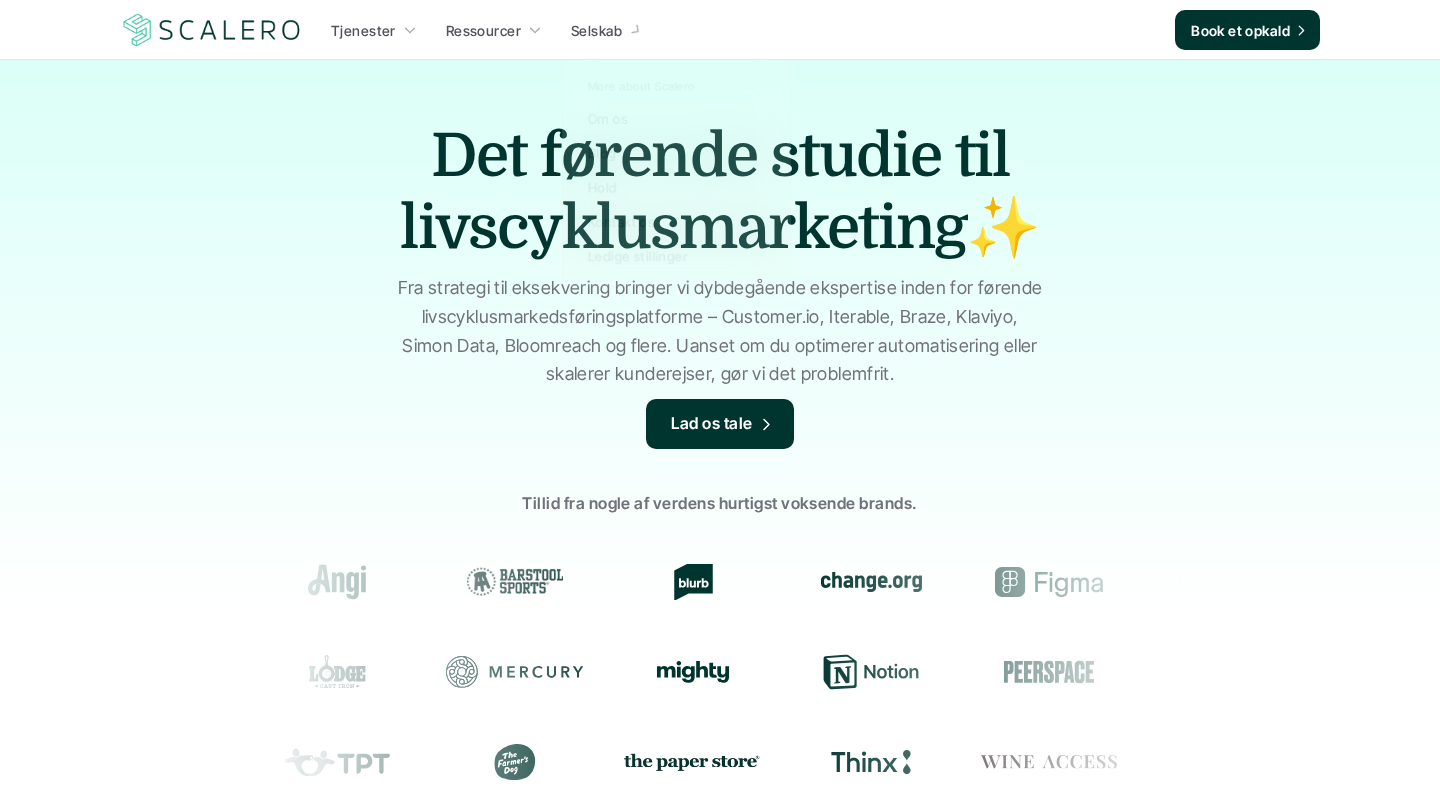 click on "Det førende studie til livscyklusmarketing✨  Fra strategi til eksekvering bringer vi dybdegående ekspertise inden for førende livscyklusmarkedsføringsplatforme – Customer.io, Iterable, Braze, Klaviyo, Simon Data, Bloomreach og flere. Uanset om du optimerer automatisering eller skalerer kunderejser, gør vi det problemfrit.  Lad os tale  Tillid fra nogle af verdens hurtigst voksende brands." at bounding box center [720, 479] 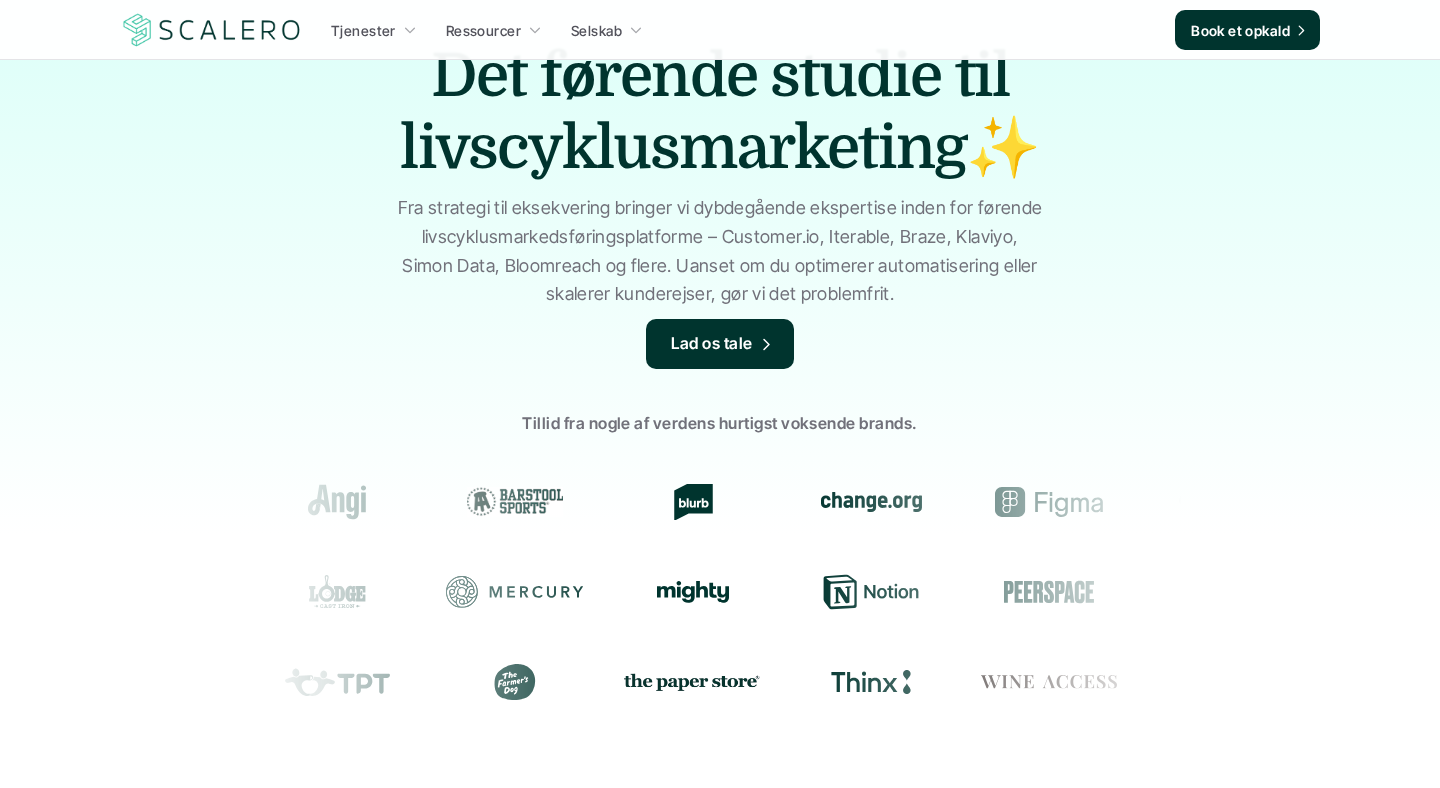 scroll, scrollTop: 0, scrollLeft: 0, axis: both 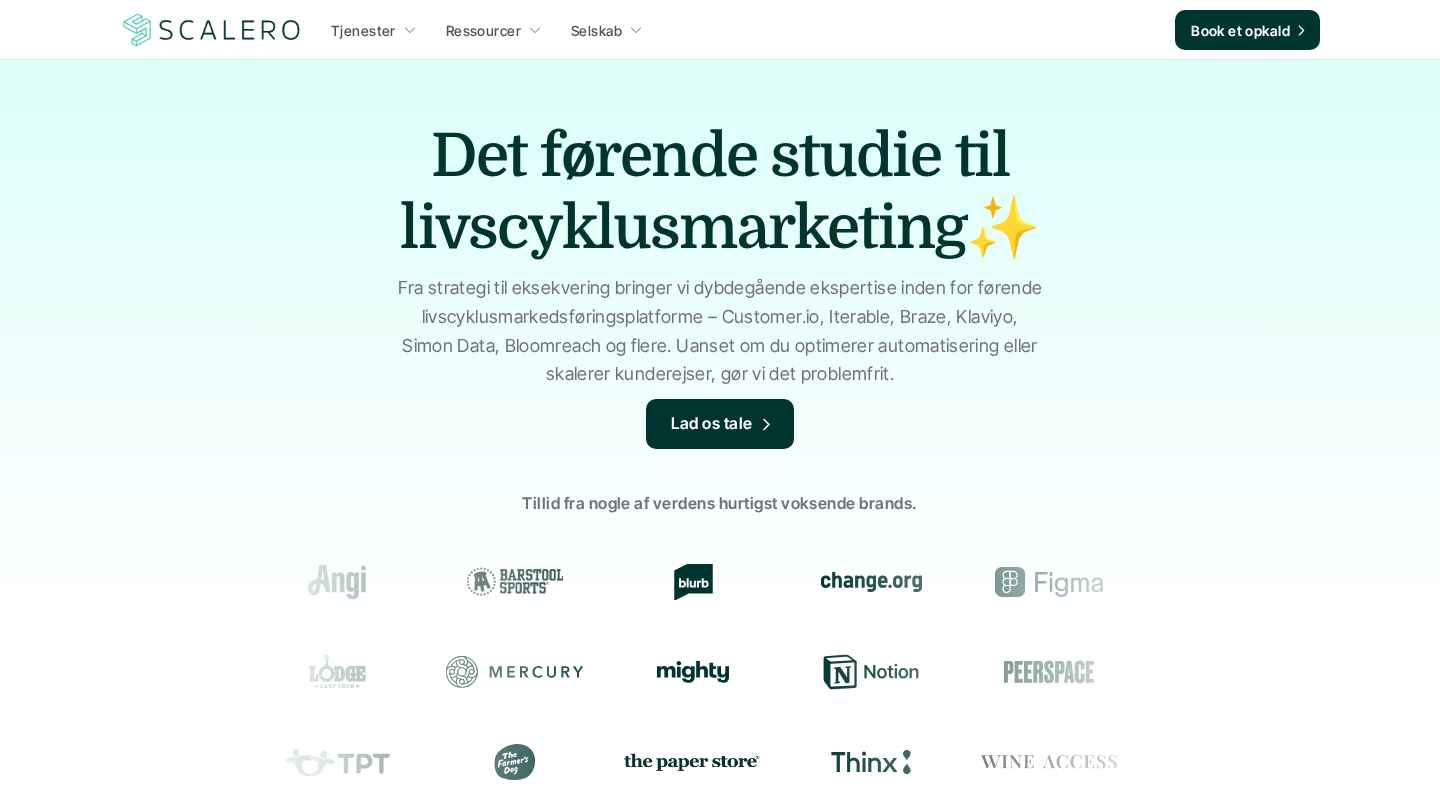 click on "Det førende studie til livscyklusmarketing✨  Fra strategi til eksekvering bringer vi dybdegående ekspertise inden for førende livscyklusmarkedsføringsplatforme – Customer.io, Iterable, Braze, Klaviyo, Simon Data, Bloomreach og flere. Uanset om du optimerer automatisering eller skalerer kunderejser, gør vi det problemfrit.  Lad os tale  Tillid fra nogle af verdens hurtigst voksende brands." at bounding box center (720, 479) 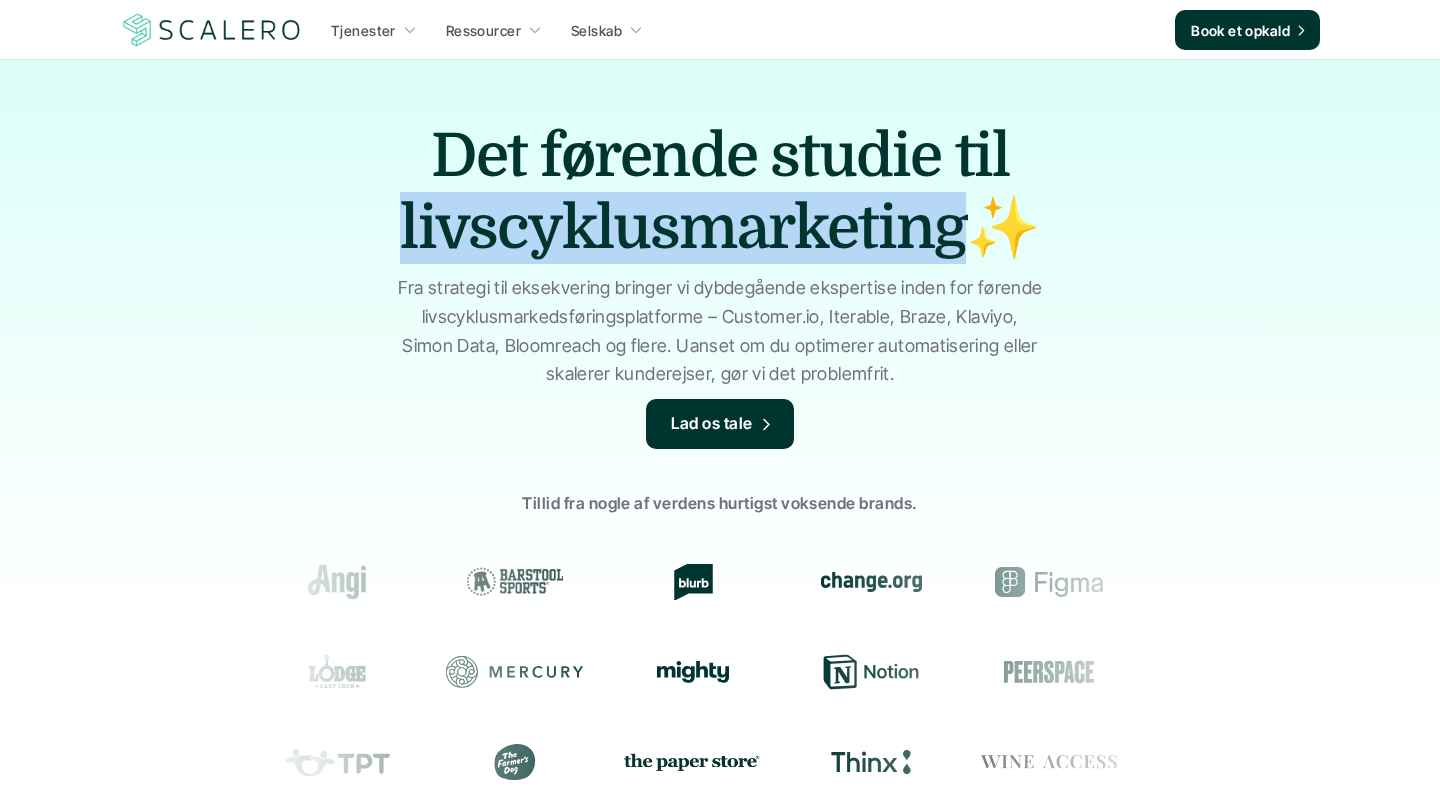 click on "Det førende studie til livscyklusmarketing✨" at bounding box center (720, 192) 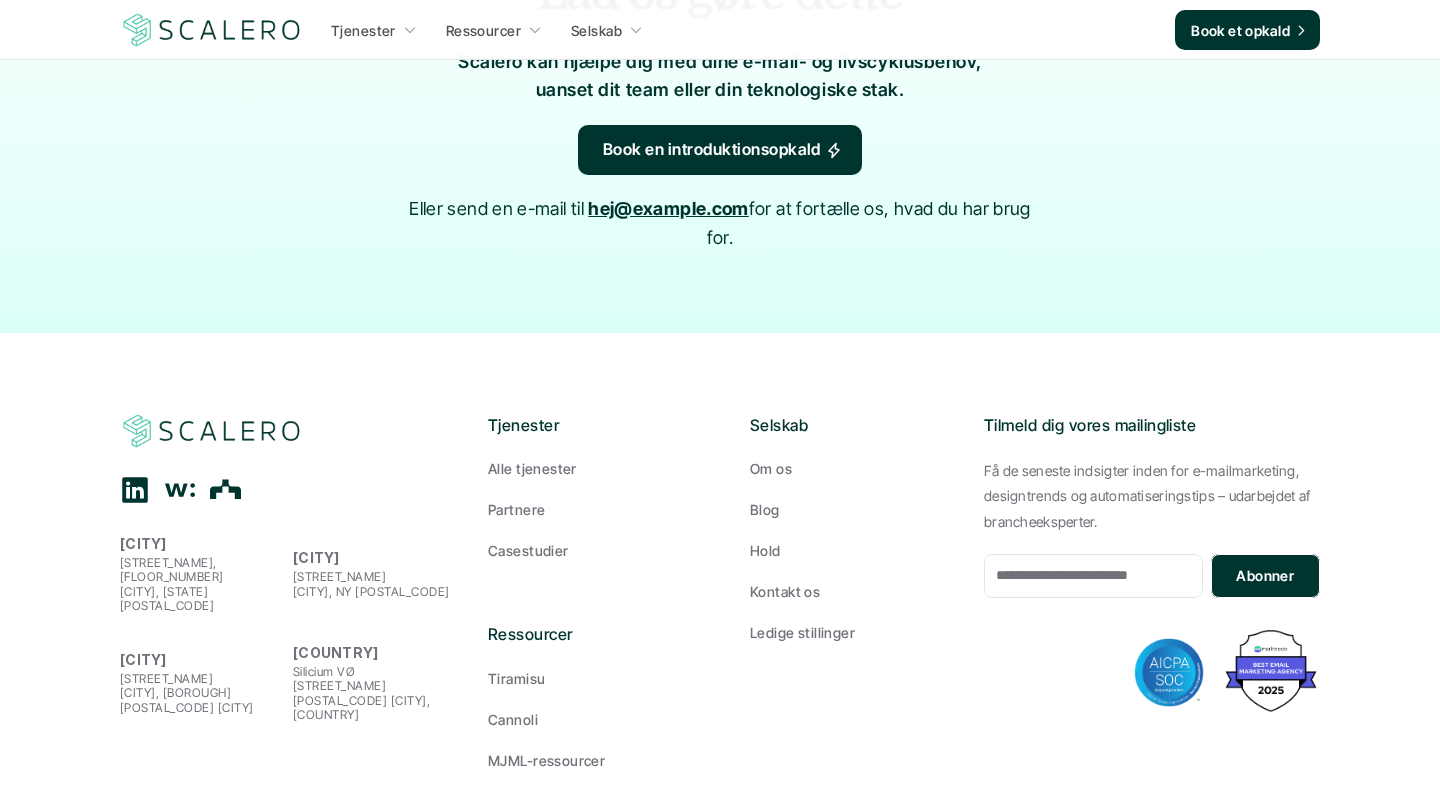 scroll, scrollTop: 2894, scrollLeft: 0, axis: vertical 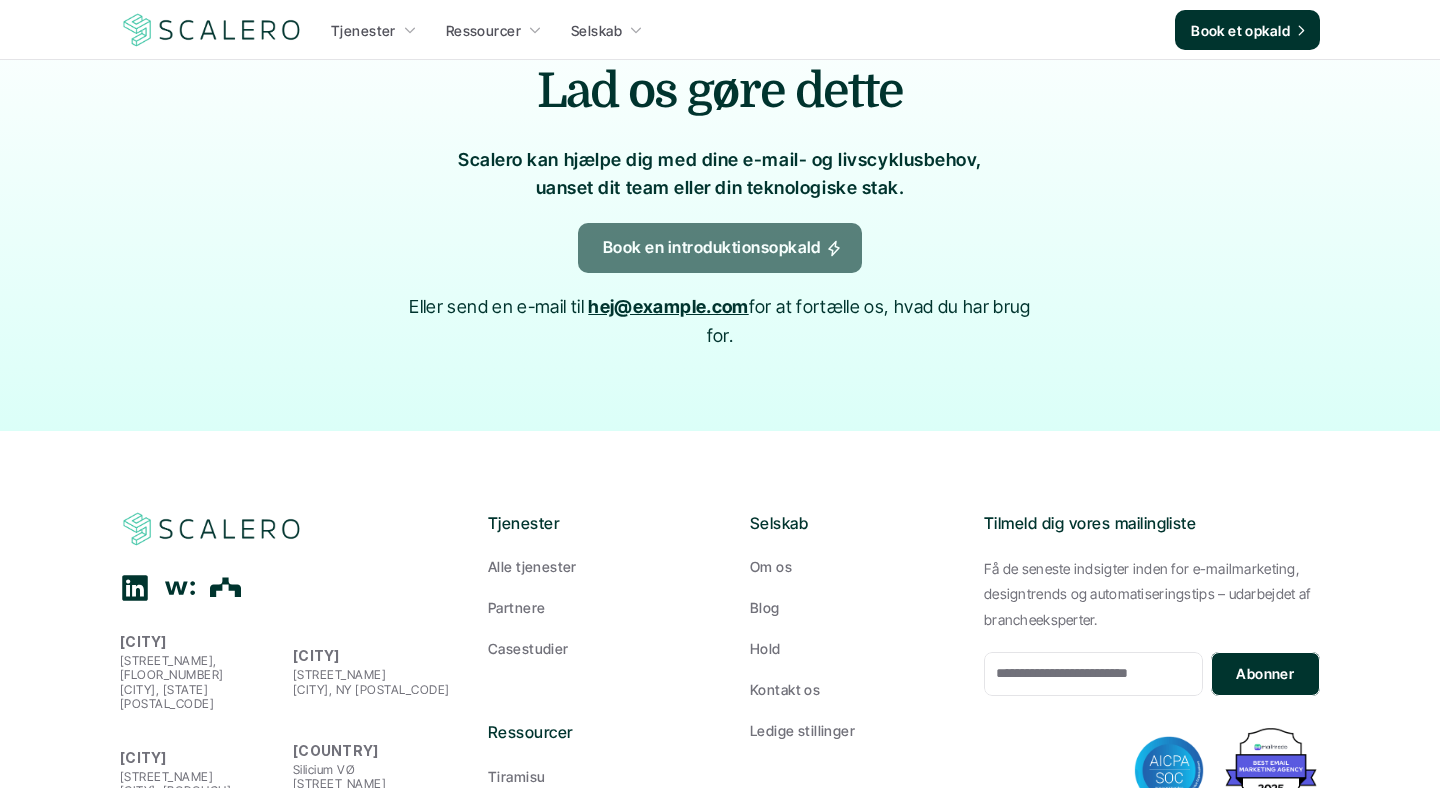 click on "Eller send en e-mail til   hej@scalero.io  for at fortælle os, hvad du har brug for." at bounding box center [720, 322] 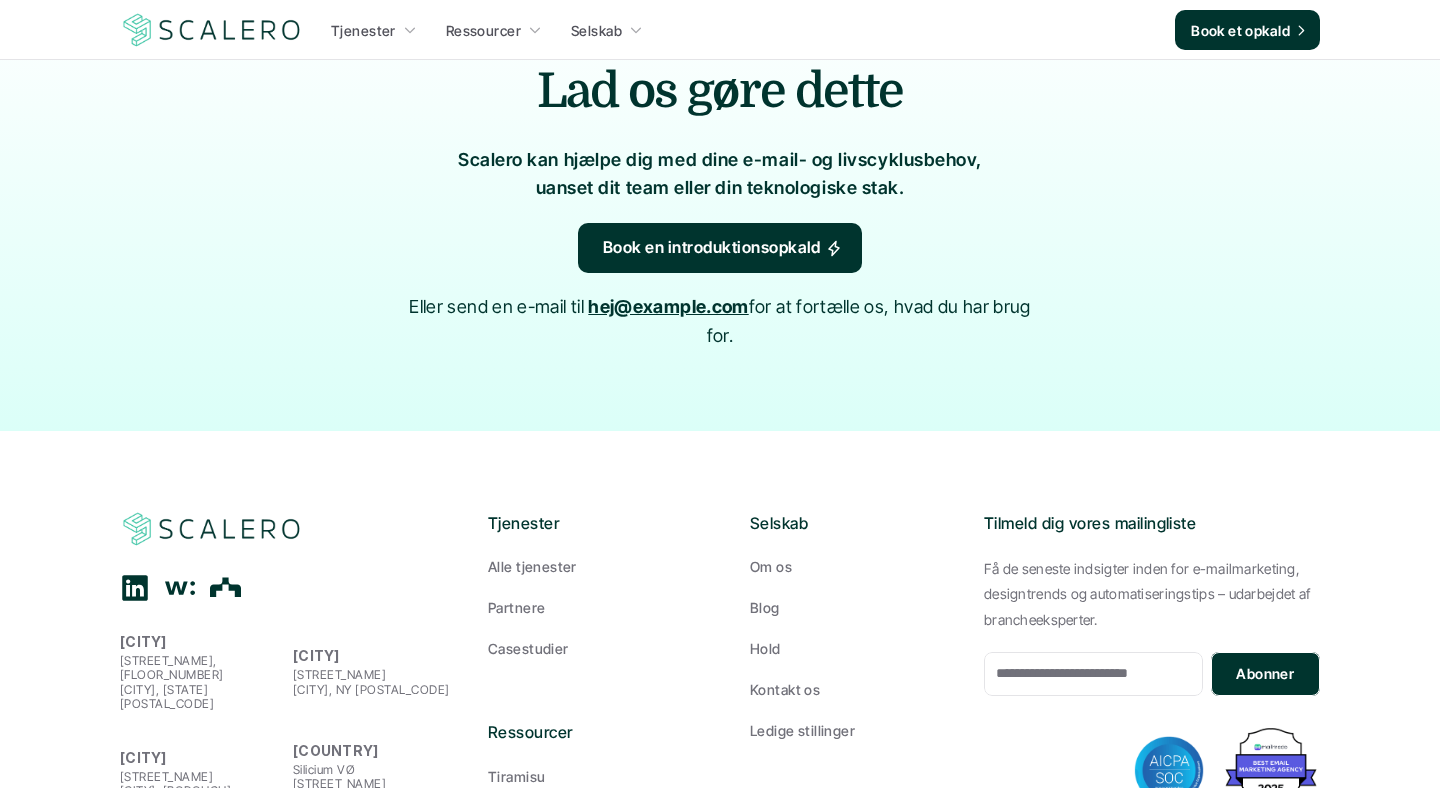 drag, startPoint x: 495, startPoint y: 381, endPoint x: 774, endPoint y: 114, distance: 386.17352 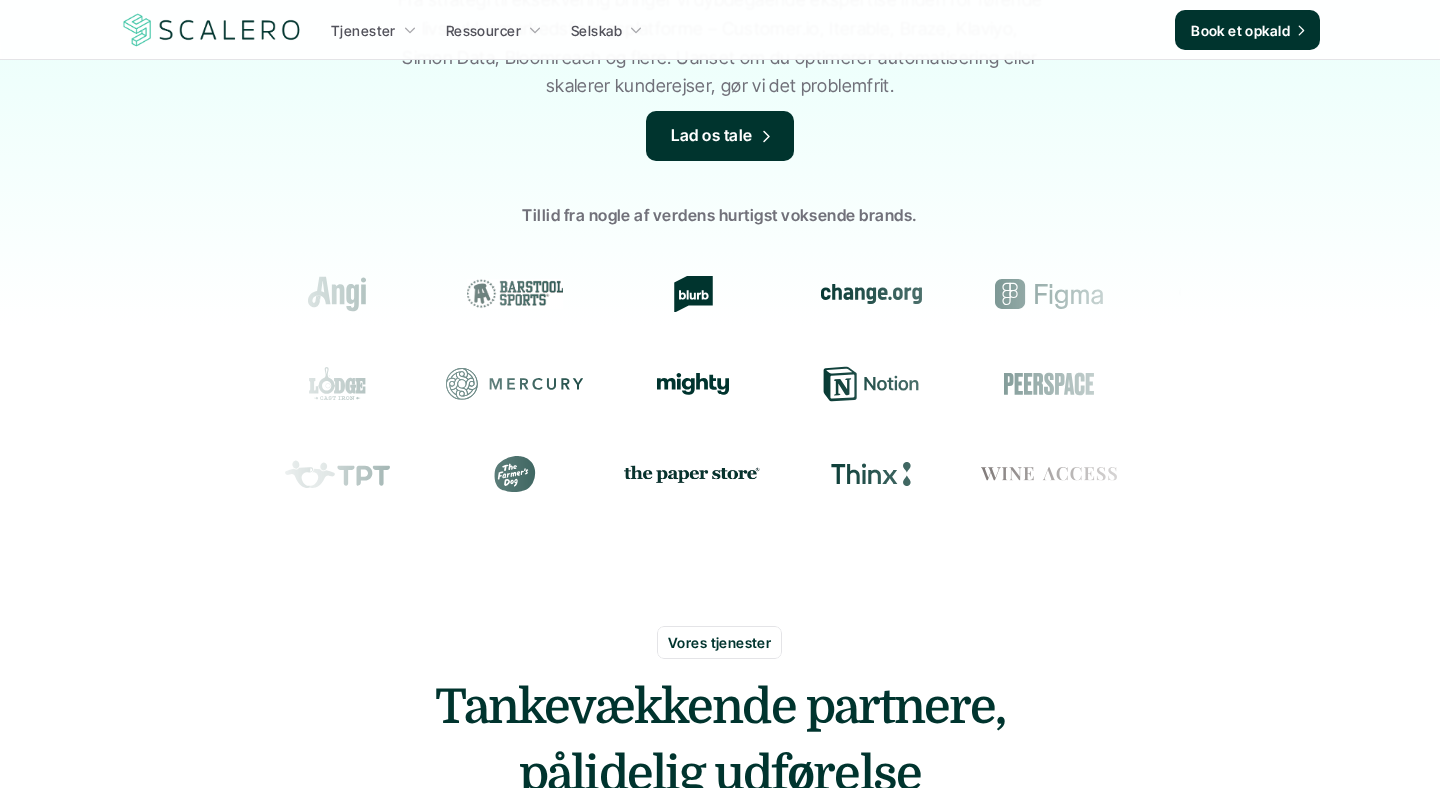 scroll, scrollTop: 0, scrollLeft: 0, axis: both 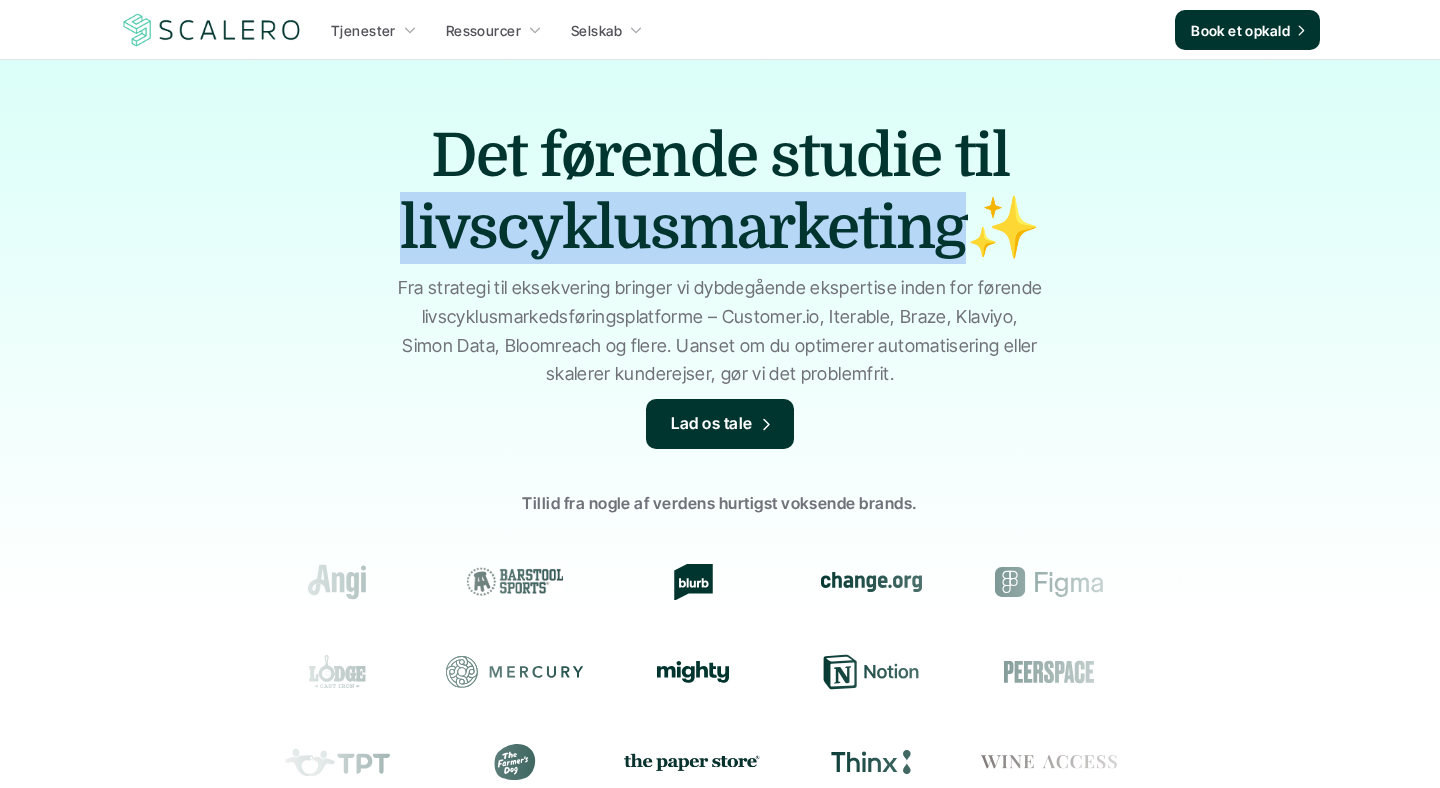 drag, startPoint x: 629, startPoint y: 264, endPoint x: 1256, endPoint y: 599, distance: 710.88257 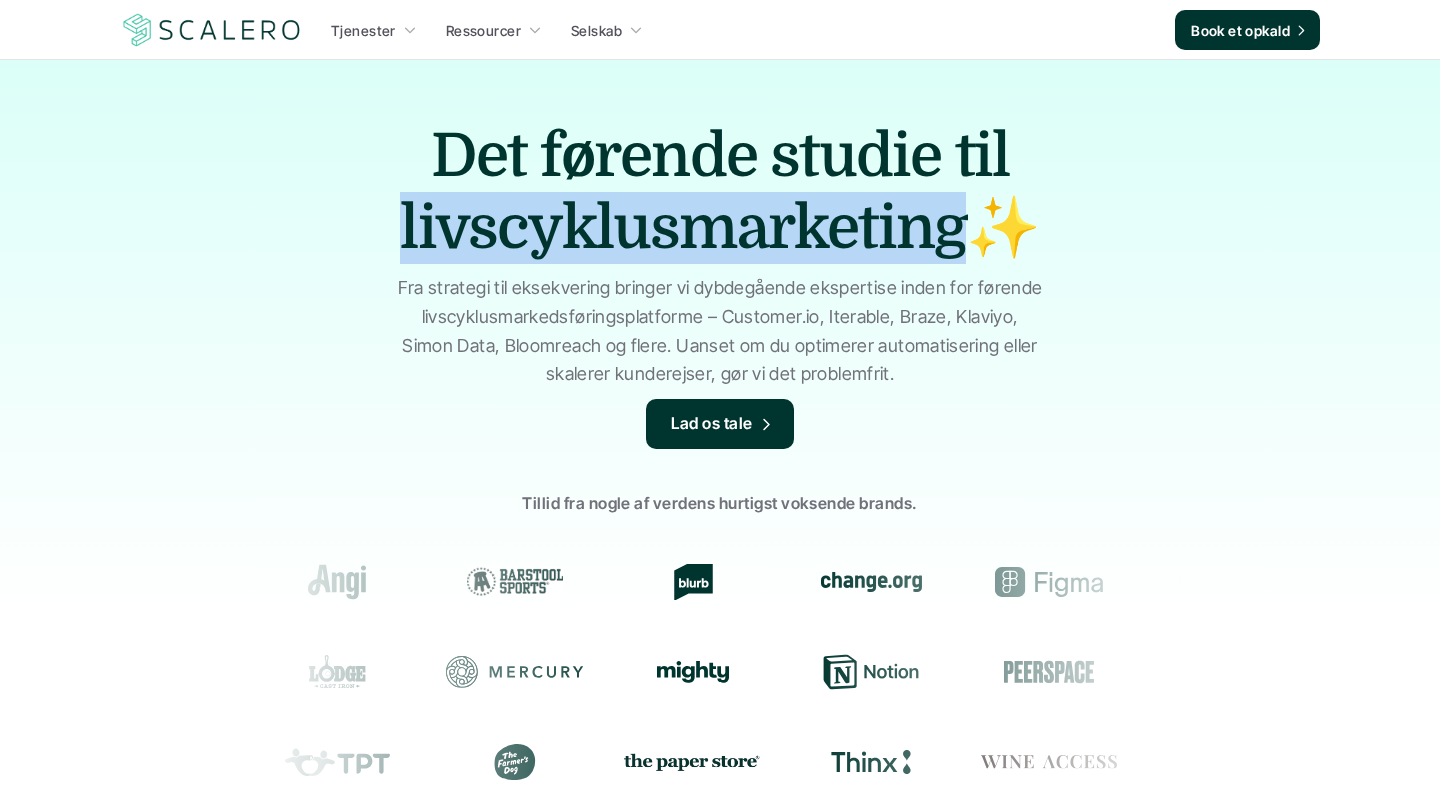 scroll, scrollTop: 1, scrollLeft: 0, axis: vertical 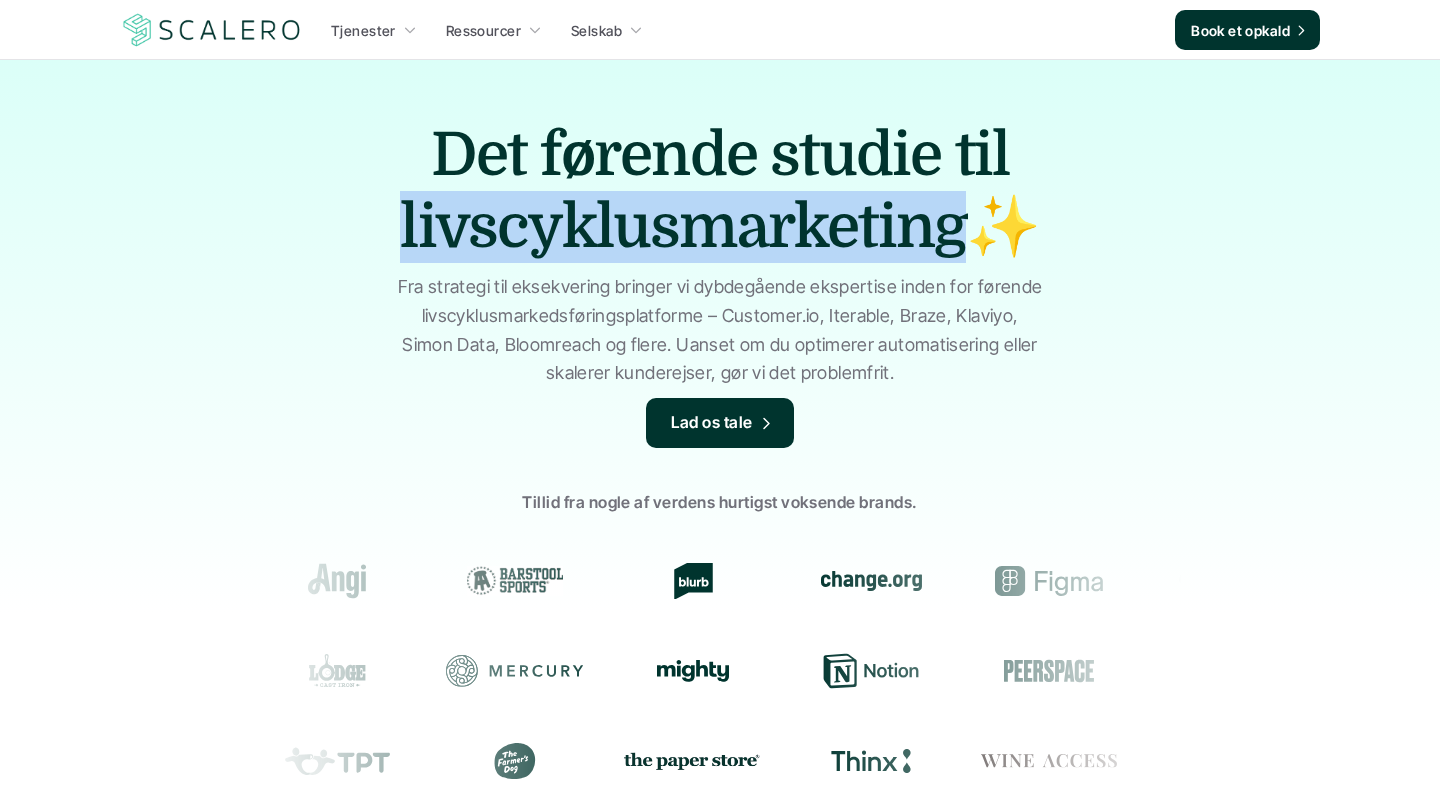 click on "Det førende studie til livscyklusmarketing✨" at bounding box center [720, 191] 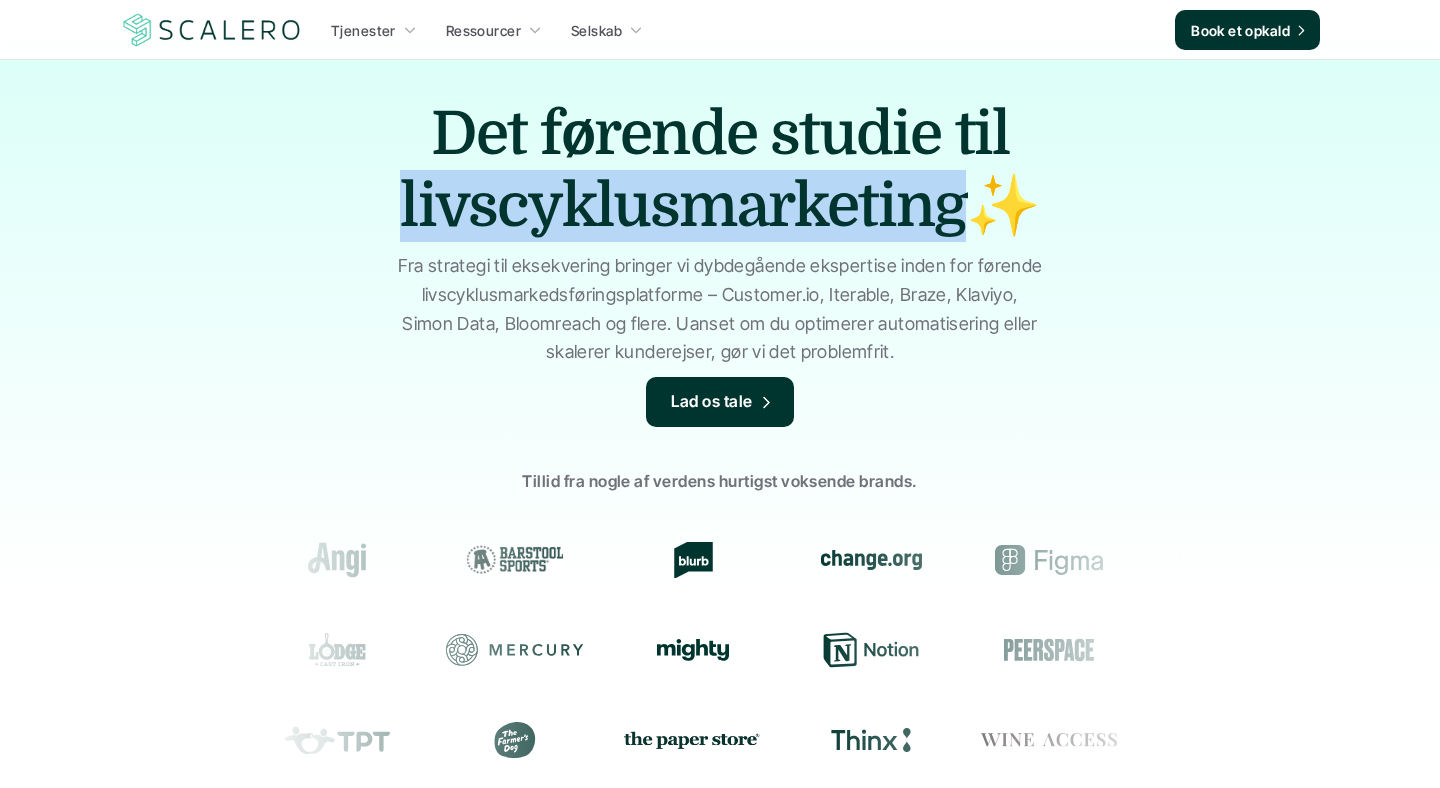scroll, scrollTop: 130, scrollLeft: 0, axis: vertical 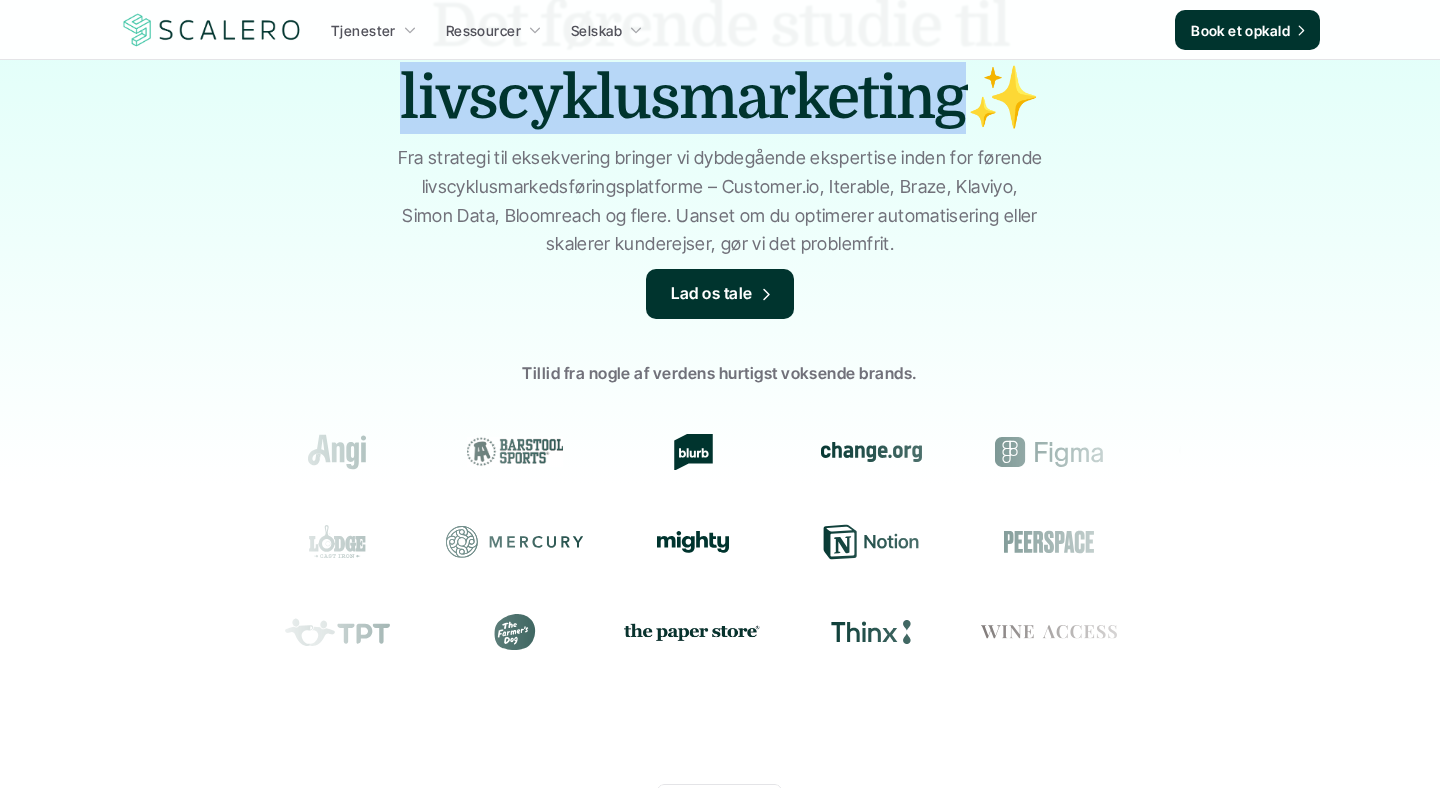 click on "Fra strategi til eksekvering bringer vi dybdegående ekspertise inden for førende livscyklusmarkedsføringsplatforme – Customer.io, Iterable, Braze, Klaviyo, Simon Data, Bloomreach og flere. Uanset om du optimerer automatisering eller skalerer kunderejser, gør vi det problemfrit." at bounding box center (720, 201) 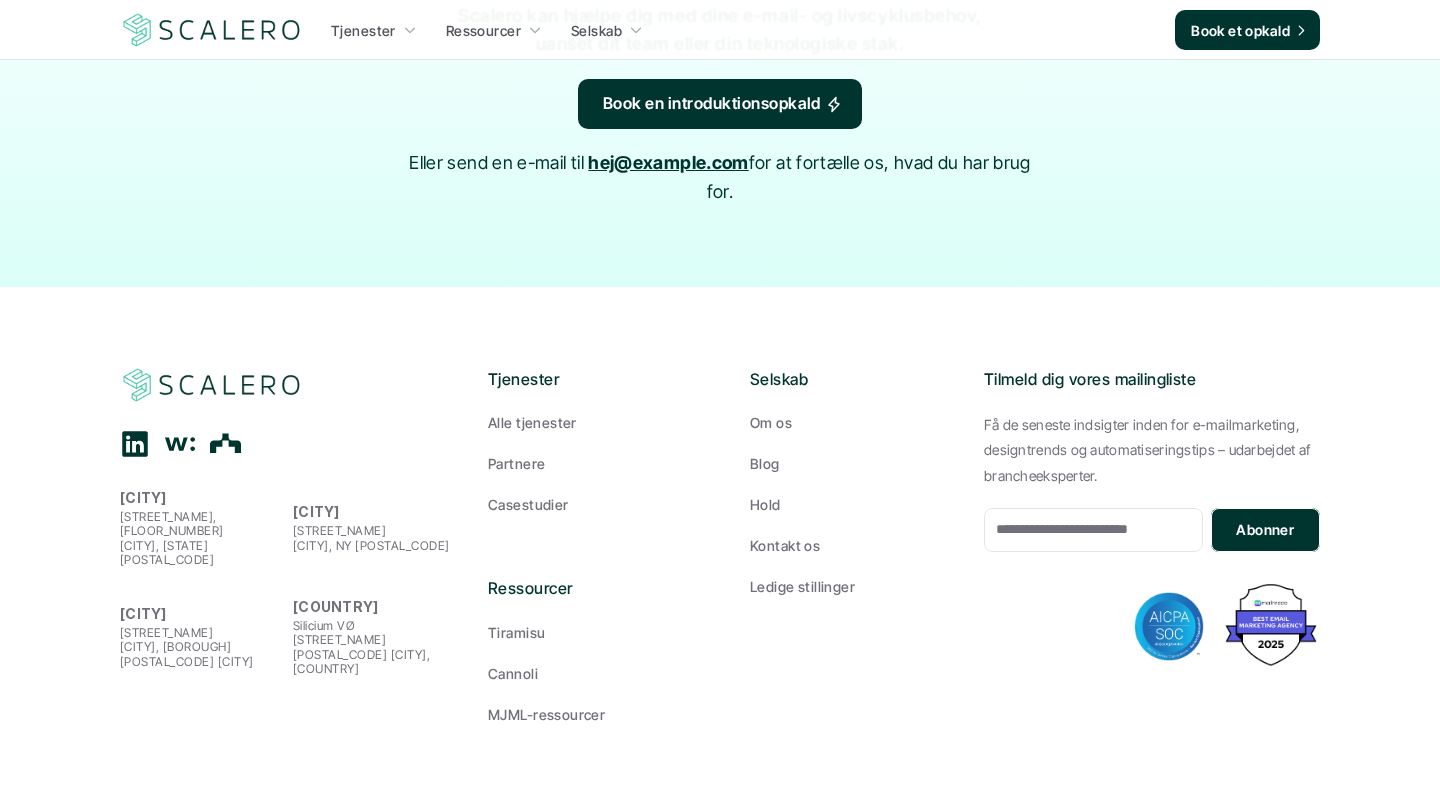 scroll, scrollTop: 3092, scrollLeft: 0, axis: vertical 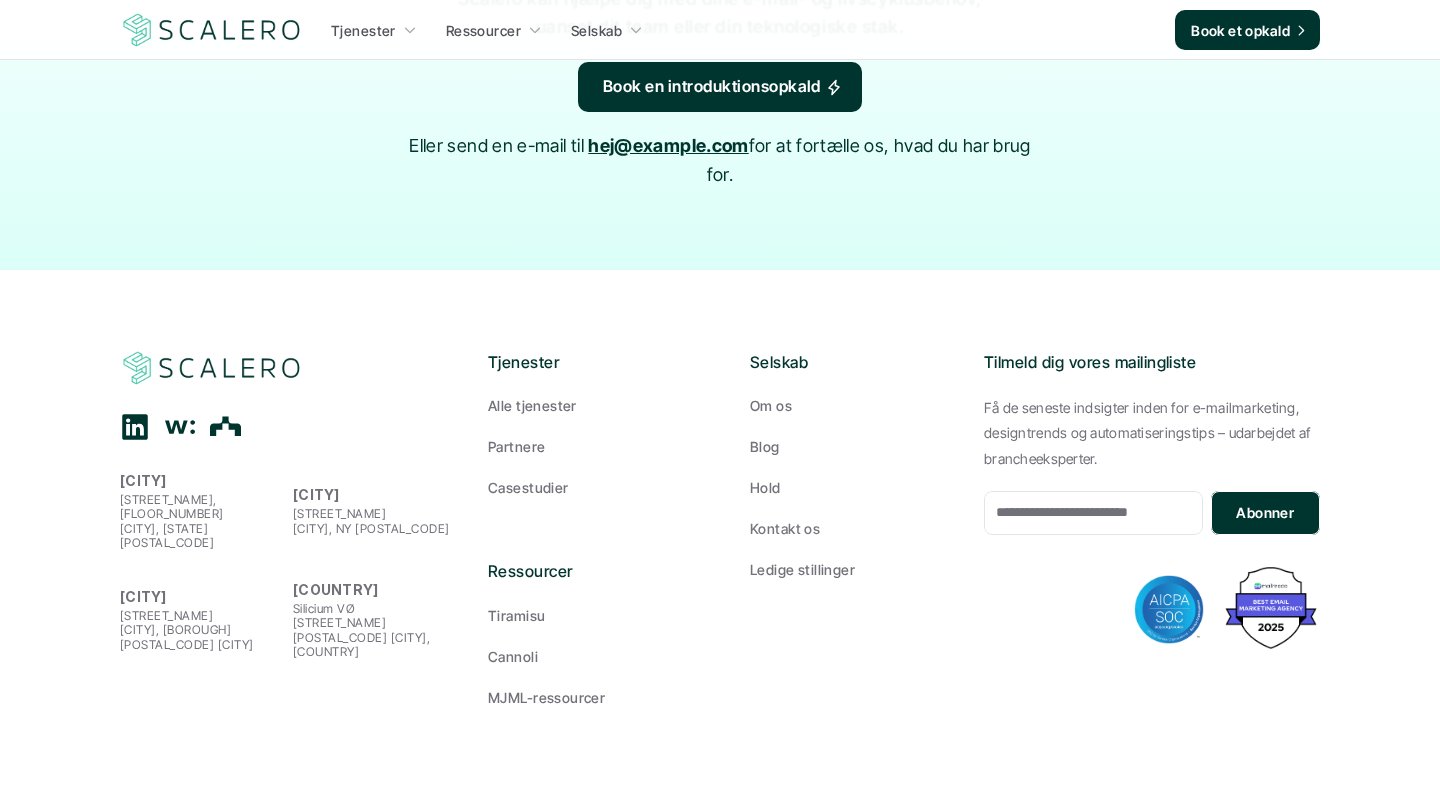 drag, startPoint x: 532, startPoint y: 475, endPoint x: 1287, endPoint y: 736, distance: 798.8404 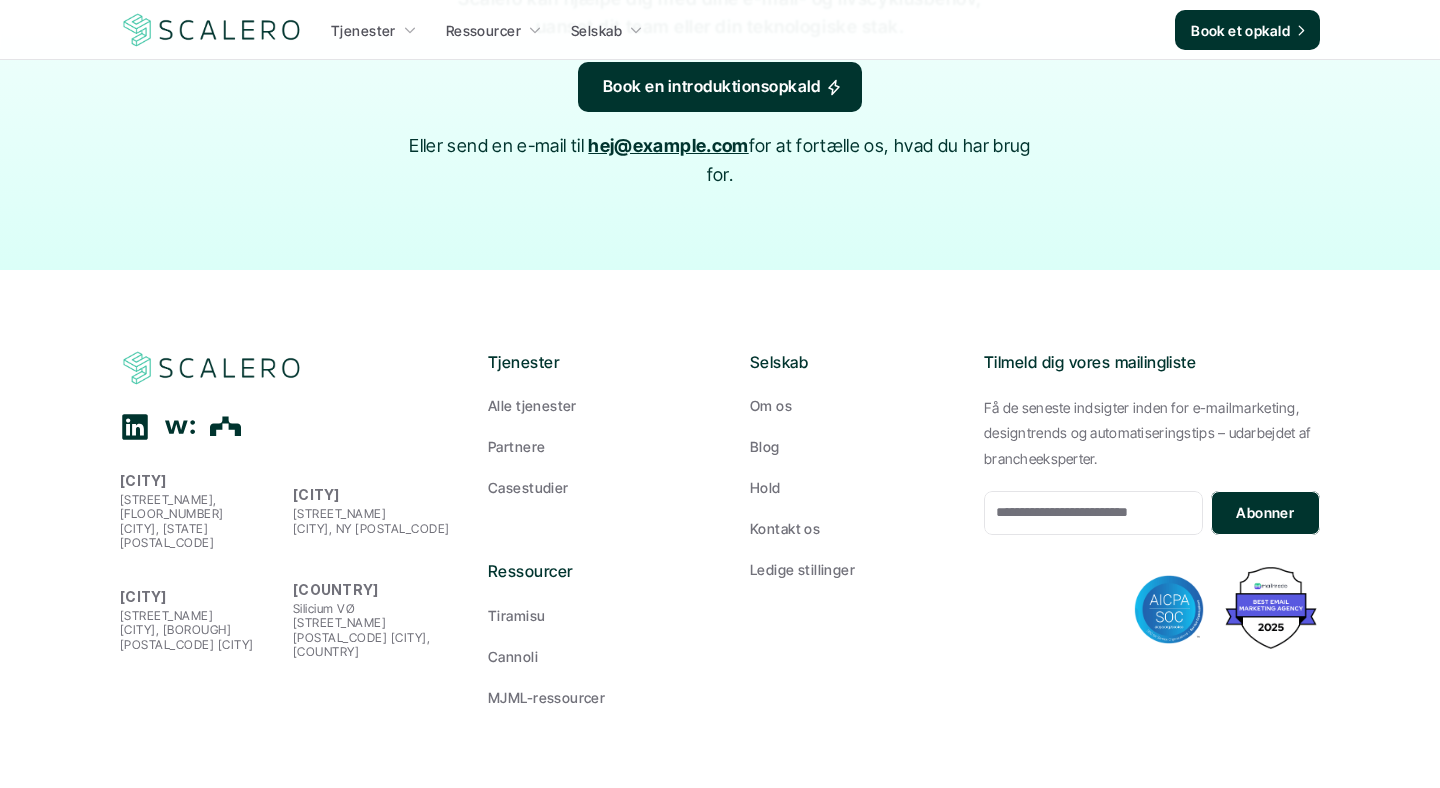 drag, startPoint x: 1274, startPoint y: 717, endPoint x: 113, endPoint y: 180, distance: 1279.1755 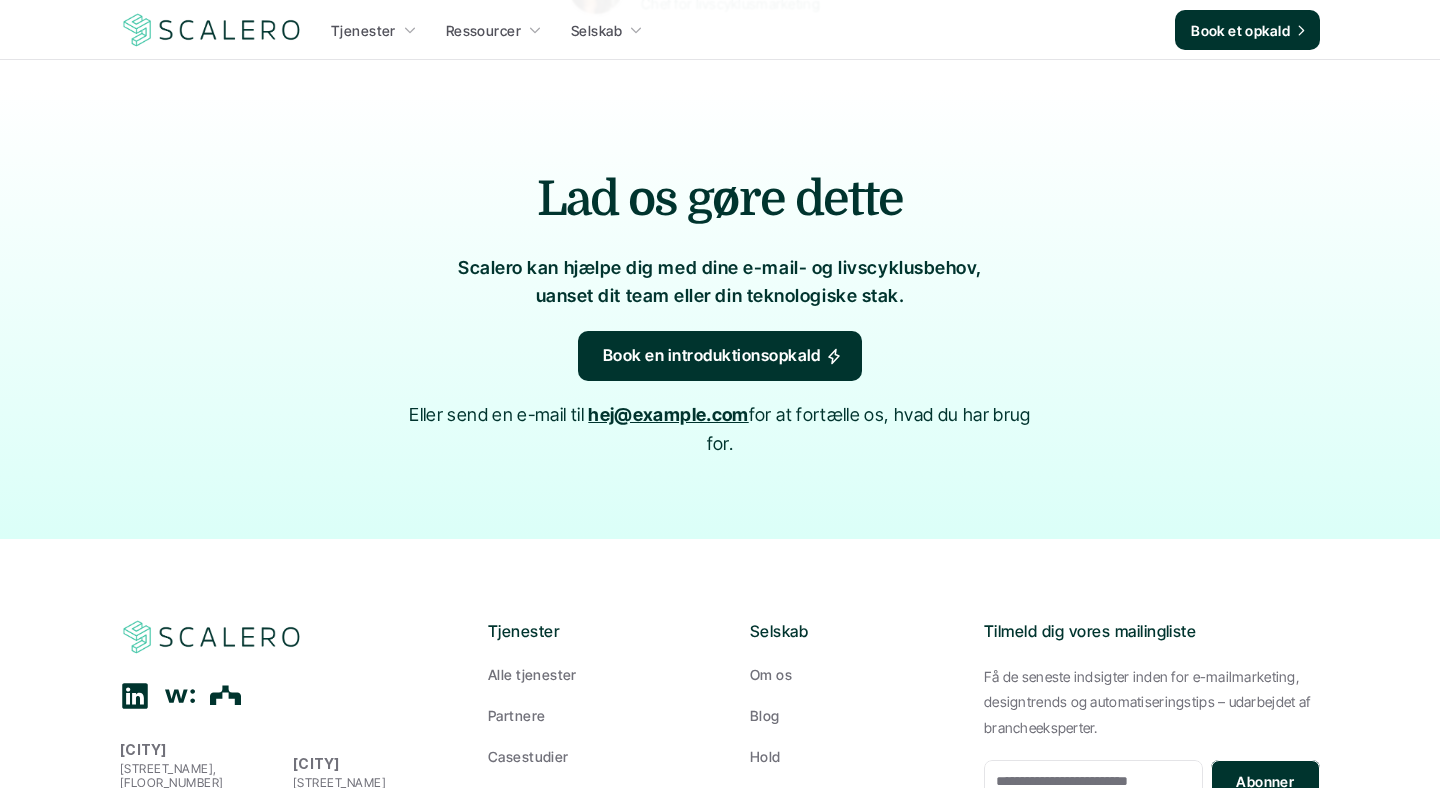 scroll, scrollTop: 2775, scrollLeft: 0, axis: vertical 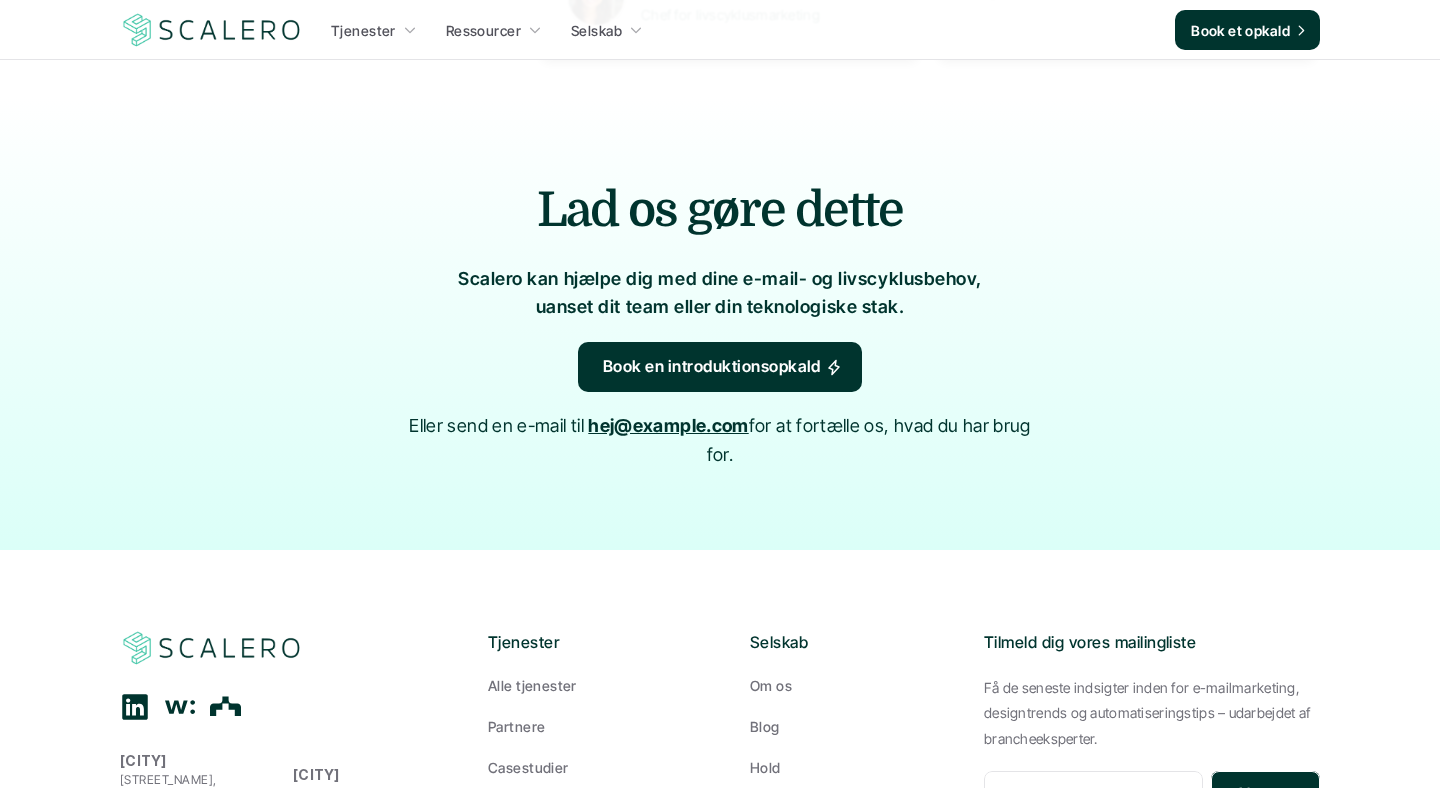 drag, startPoint x: 251, startPoint y: 258, endPoint x: 1189, endPoint y: 467, distance: 961.0021 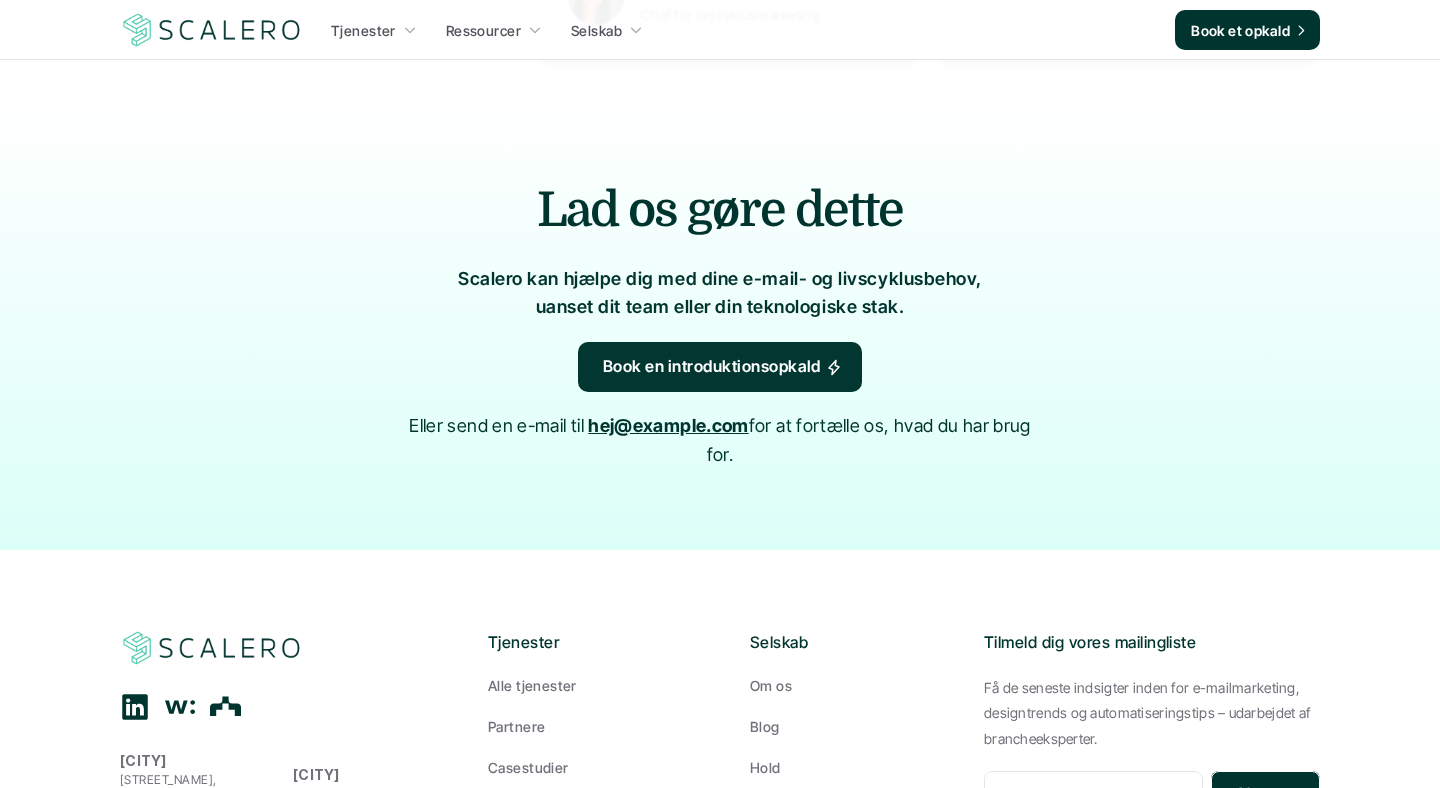 drag, startPoint x: 1110, startPoint y: 567, endPoint x: 412, endPoint y: 216, distance: 781.2842 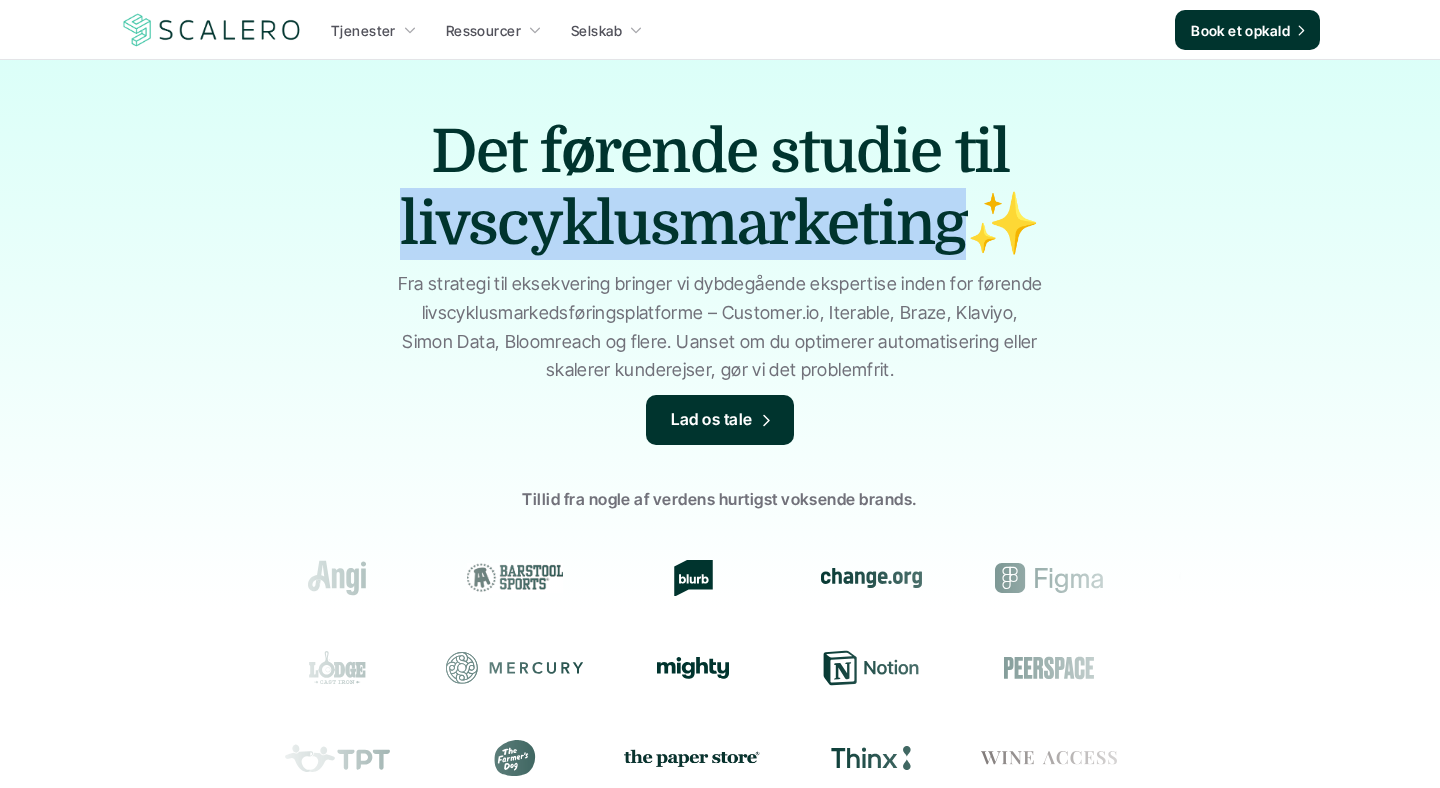 scroll, scrollTop: 0, scrollLeft: 0, axis: both 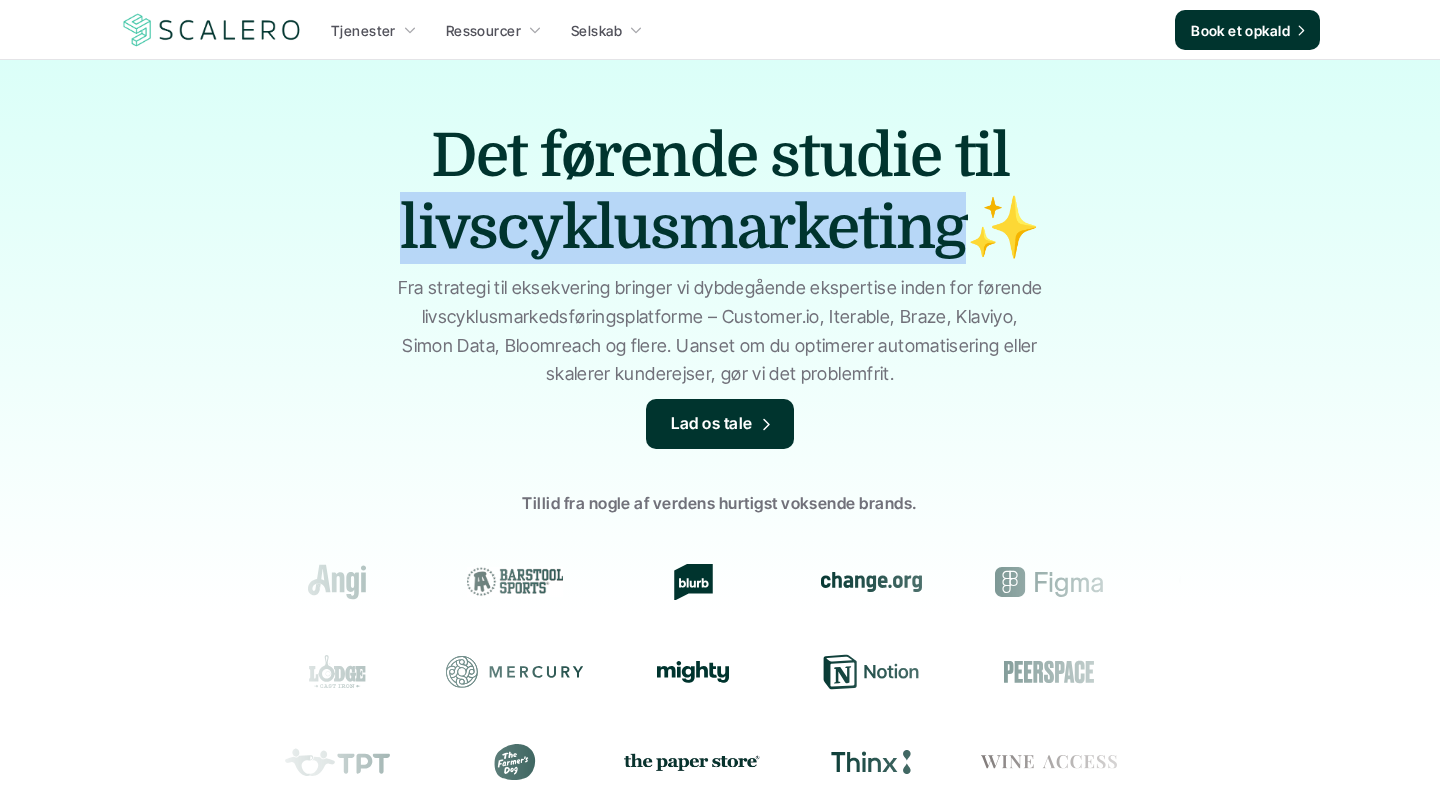 drag, startPoint x: 854, startPoint y: 375, endPoint x: 375, endPoint y: 139, distance: 533.98224 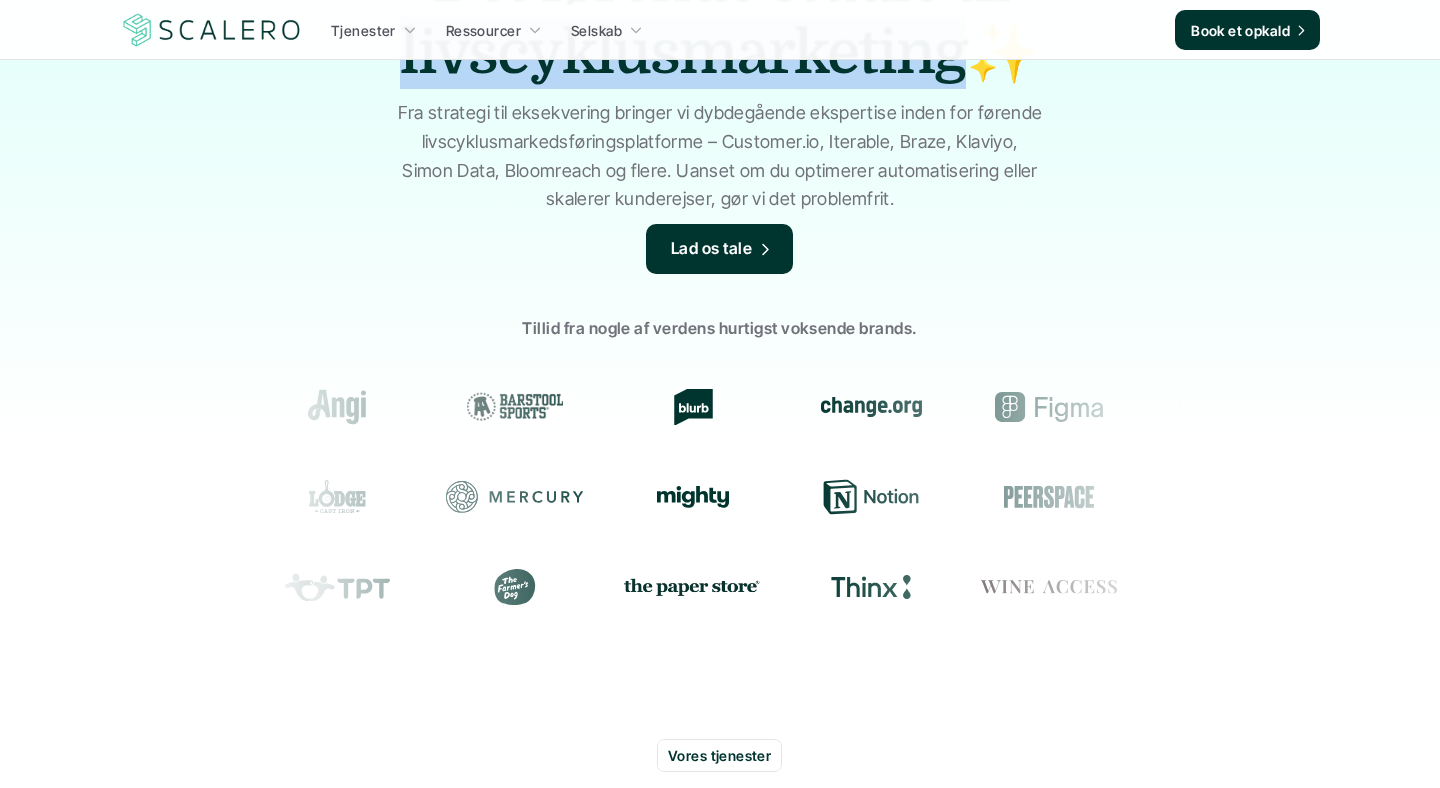 scroll, scrollTop: 0, scrollLeft: 0, axis: both 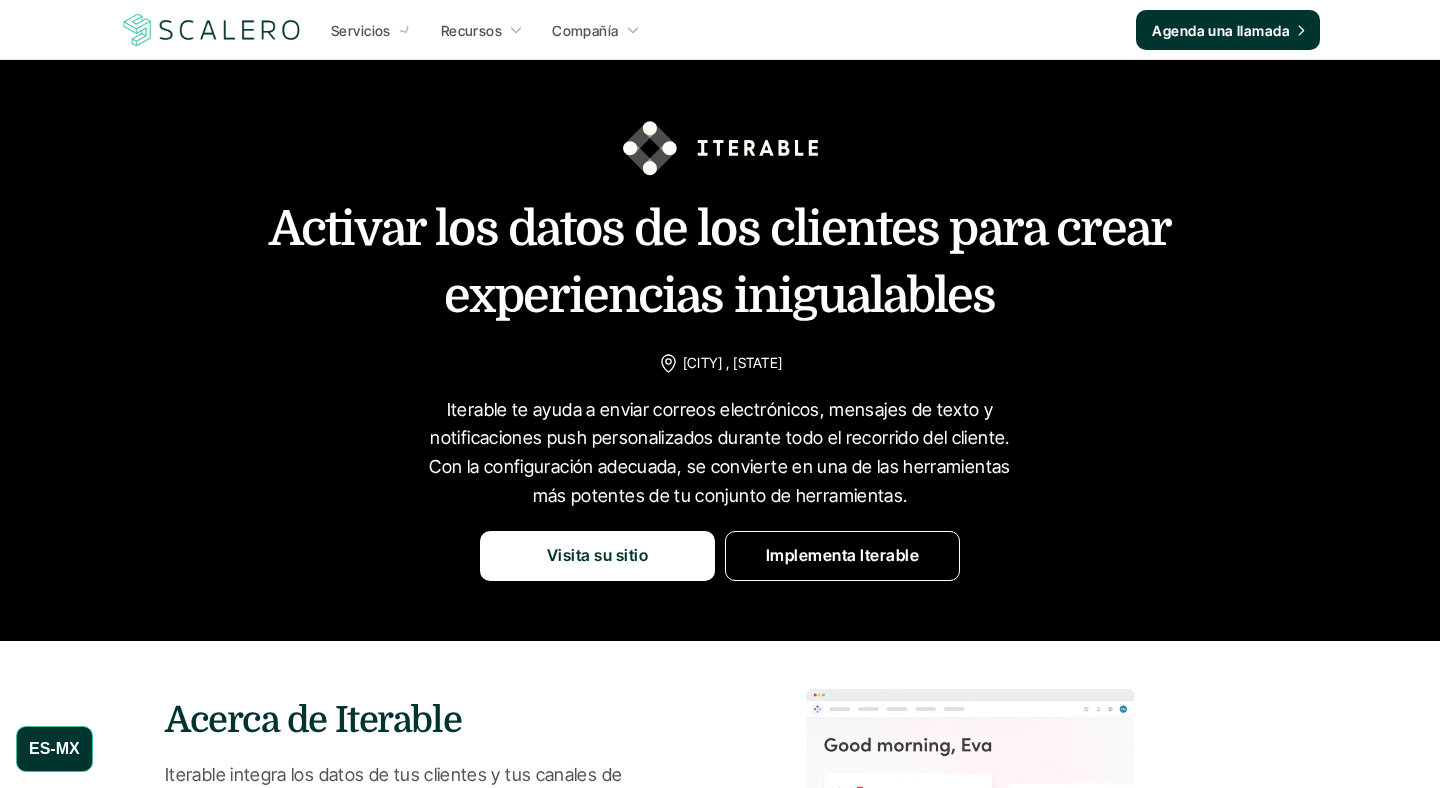 click on "Activar los datos de los clientes para crear experiencias inigualables  San Francisco , California Iterable te ayuda a enviar correos electrónicos, mensajes de texto y notificaciones push personalizados durante todo el recorrido del cliente. Con la configuración adecuada, se convierte en una de las herramientas más potentes de tu conjunto de herramientas.  Visita su sitio  Implementa Iterable" at bounding box center (720, 350) 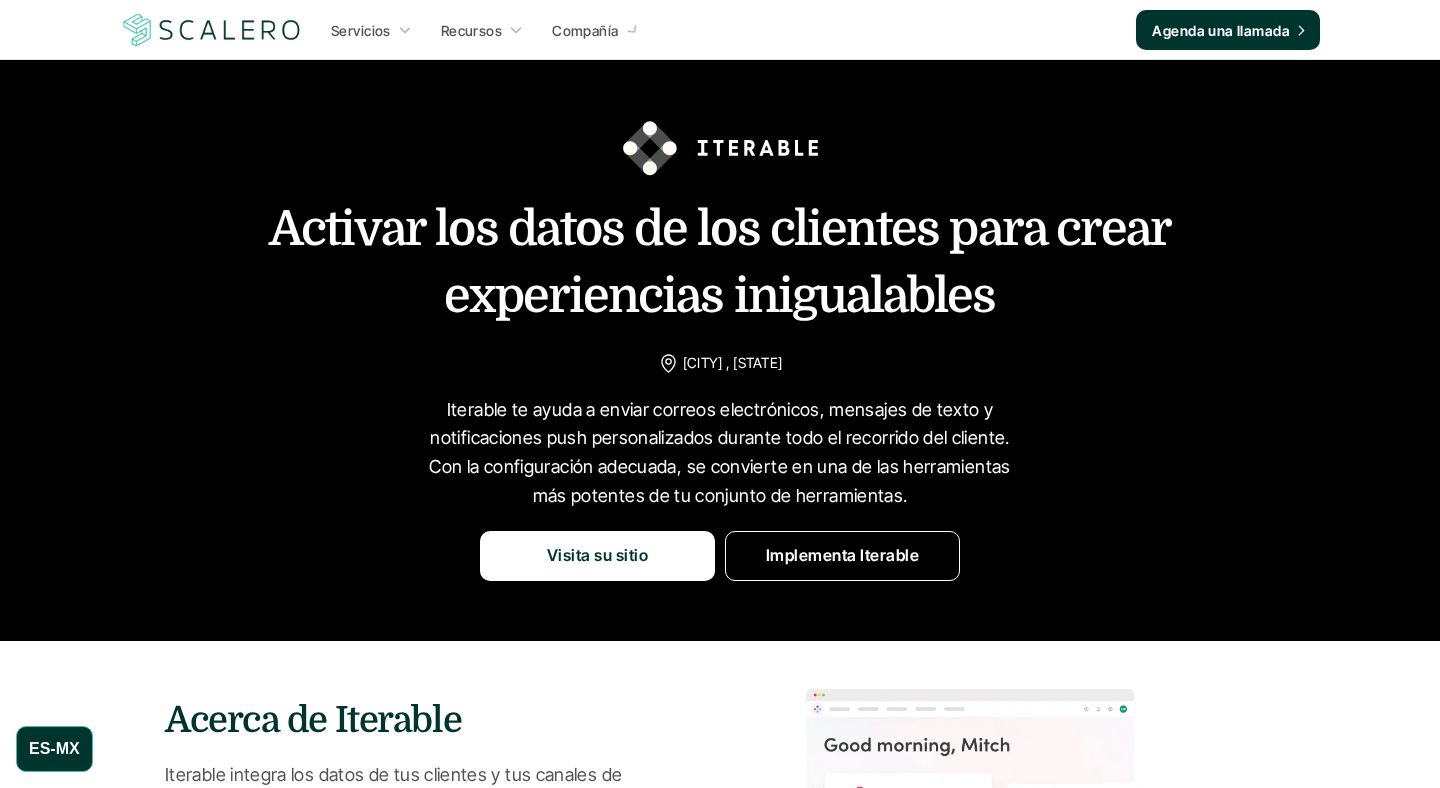 click on "Activar los datos de los clientes para crear experiencias inigualables" at bounding box center [720, 263] 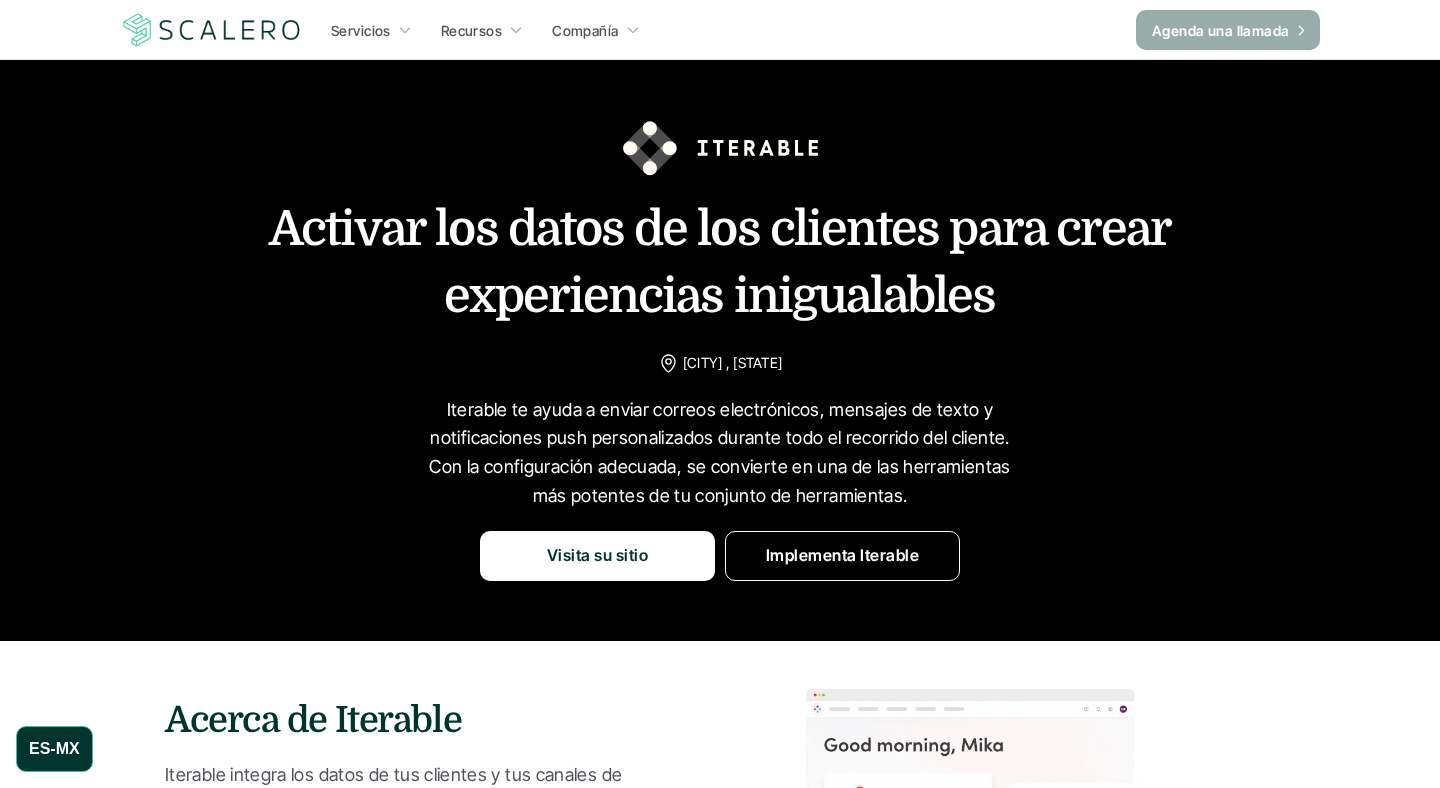 click on "Agenda una llamada" at bounding box center (1221, 30) 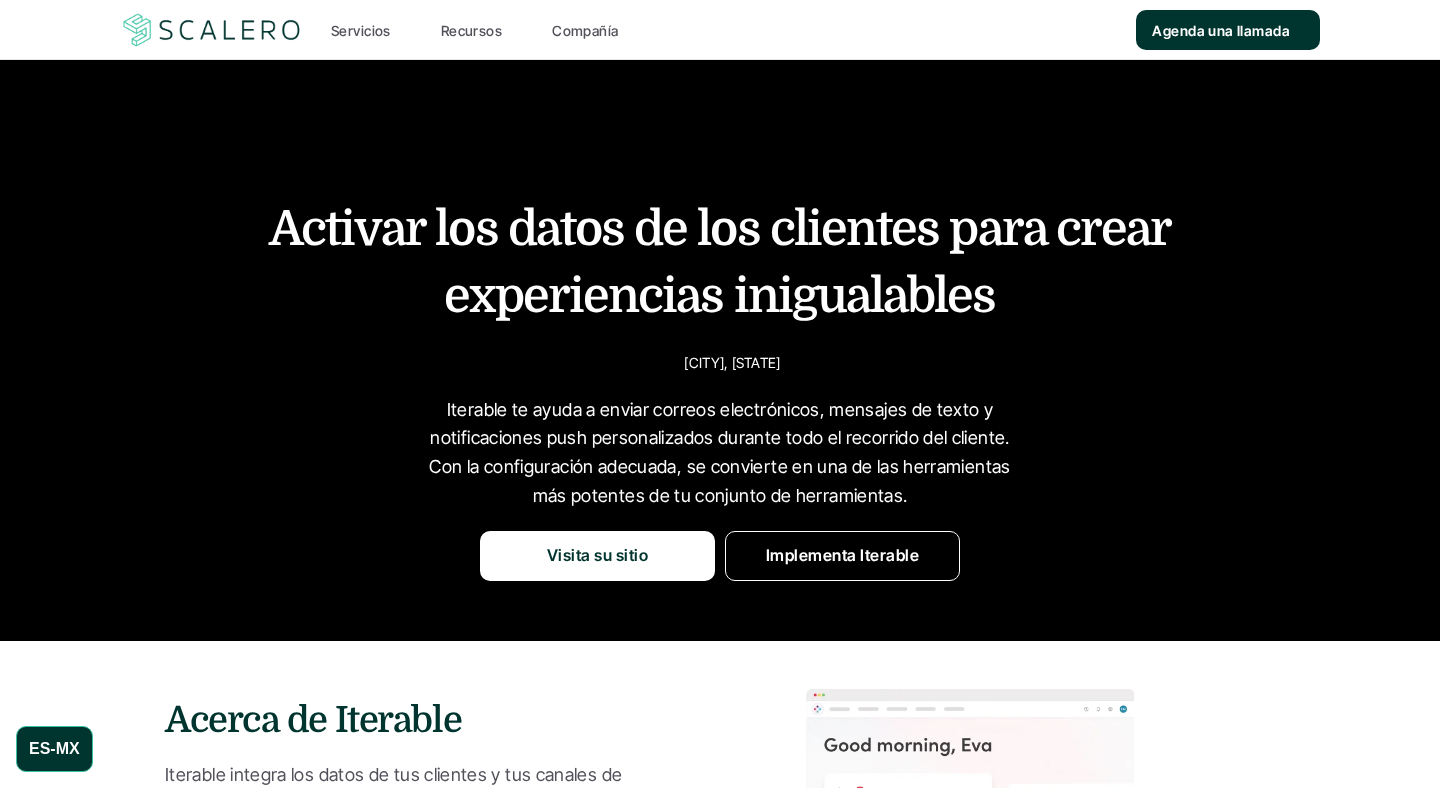 scroll, scrollTop: 0, scrollLeft: 0, axis: both 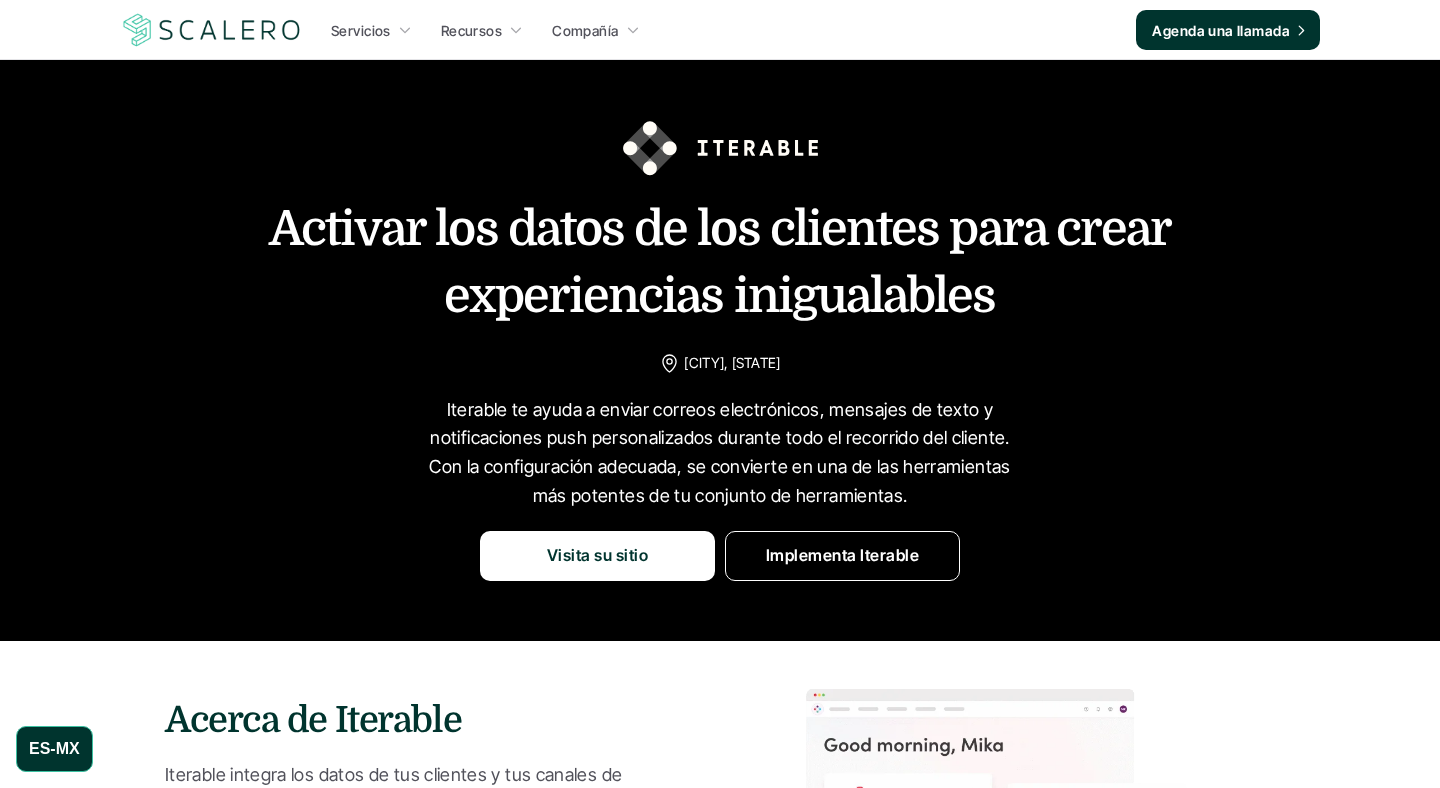 drag, startPoint x: 315, startPoint y: 191, endPoint x: 359, endPoint y: 179, distance: 45.607018 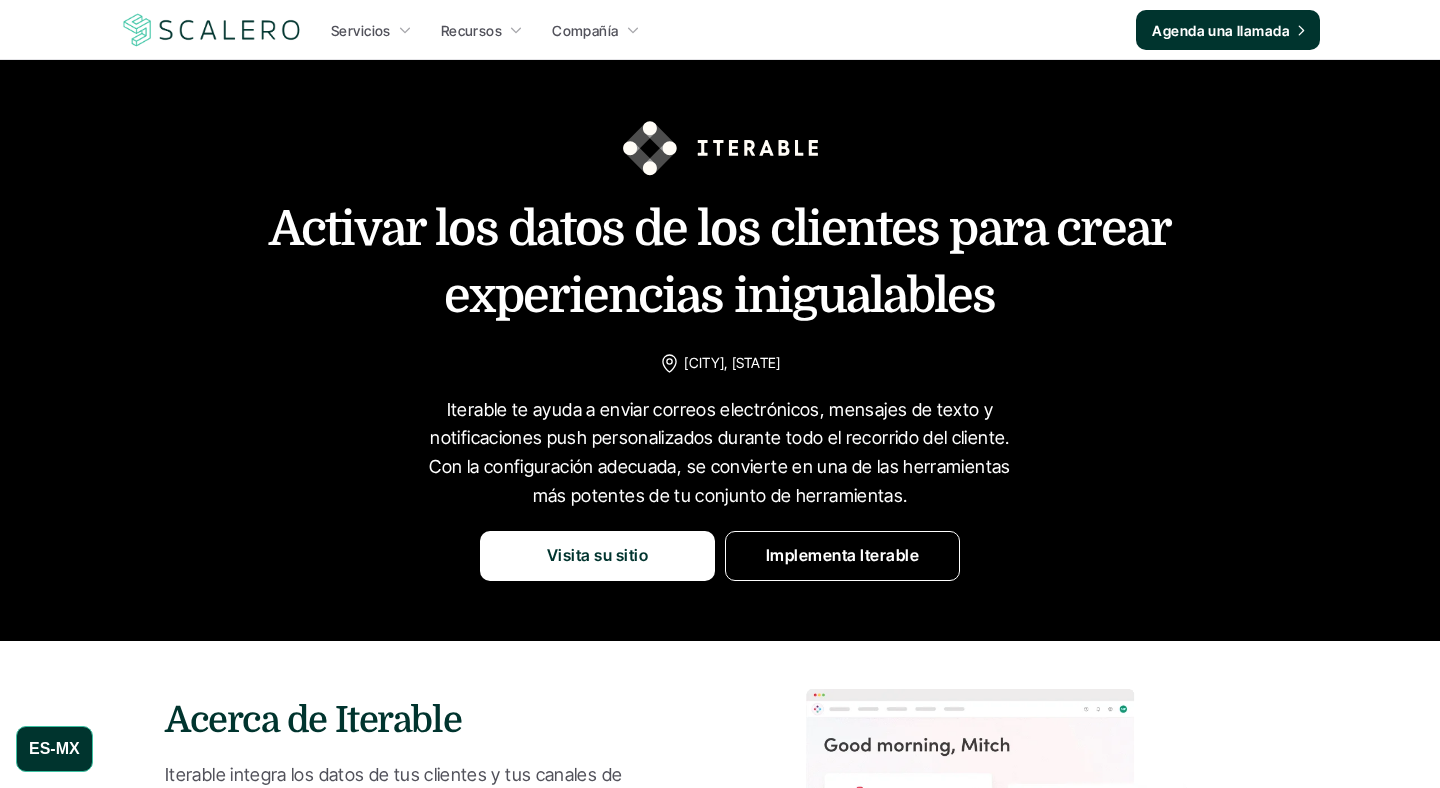 click on "[CITY] , [STATE]" at bounding box center [720, 350] 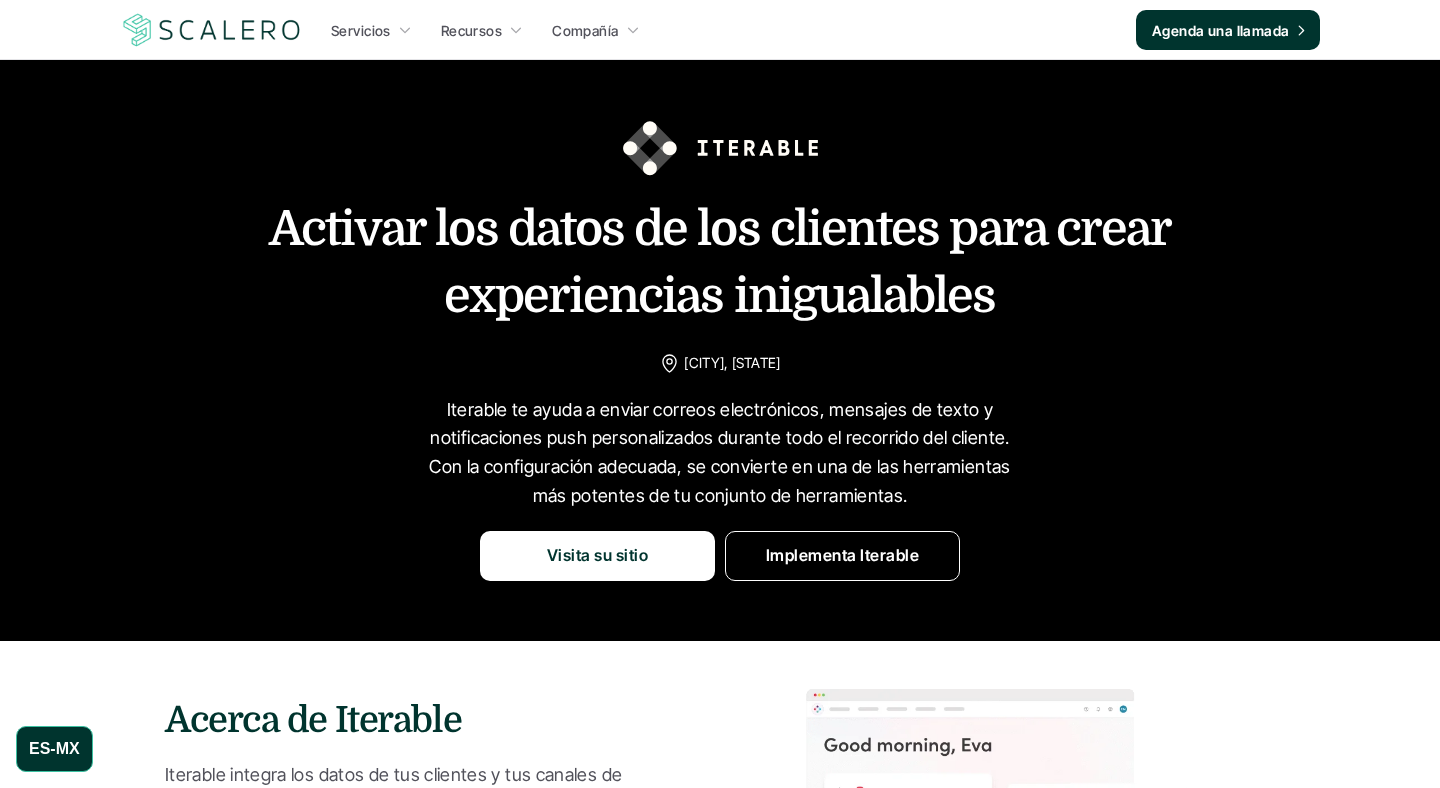 click on "Servicios  Recursos  Compañía" at bounding box center (720, 30) 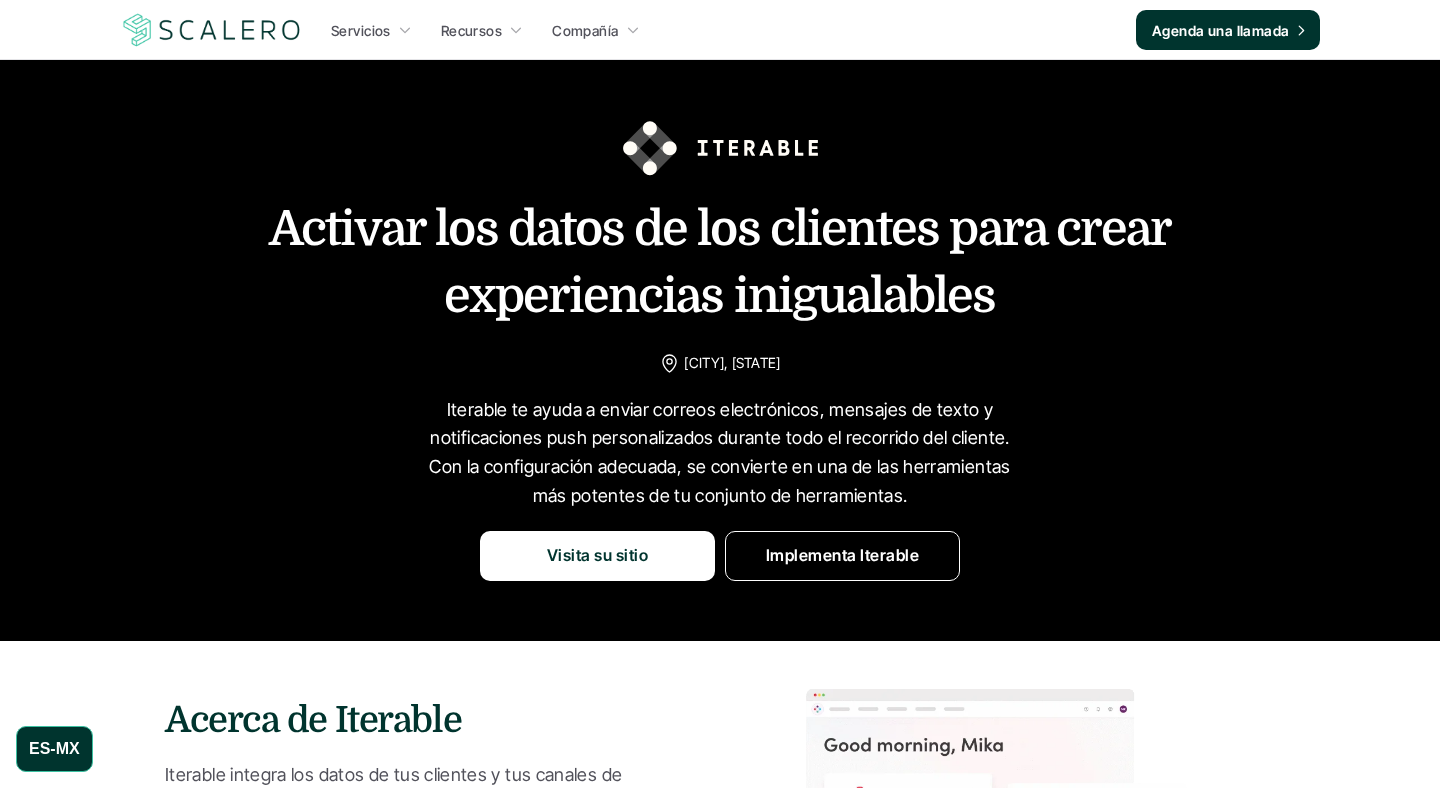 click on "Servicios  Recursos  Compañía" at bounding box center [720, 30] 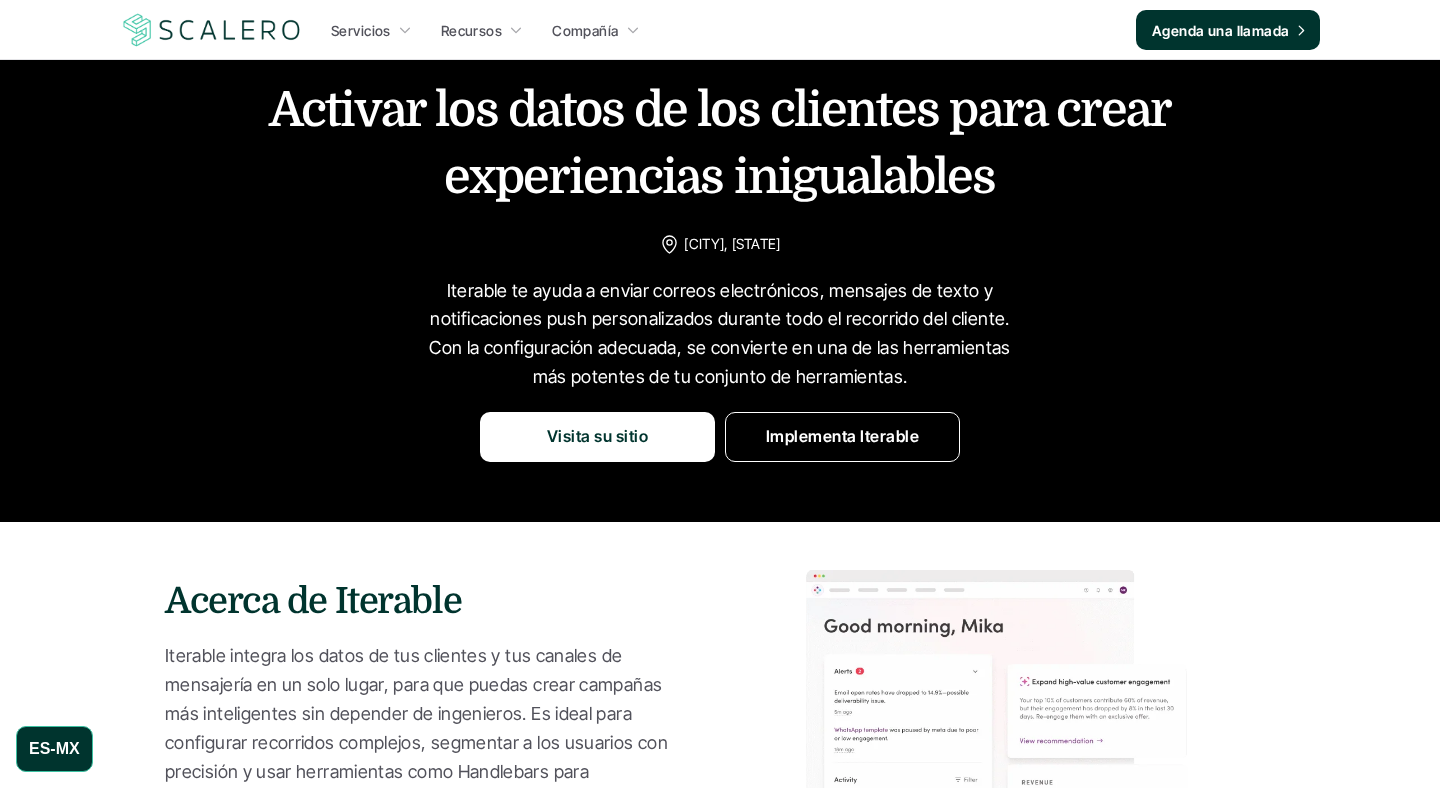 scroll, scrollTop: 0, scrollLeft: 0, axis: both 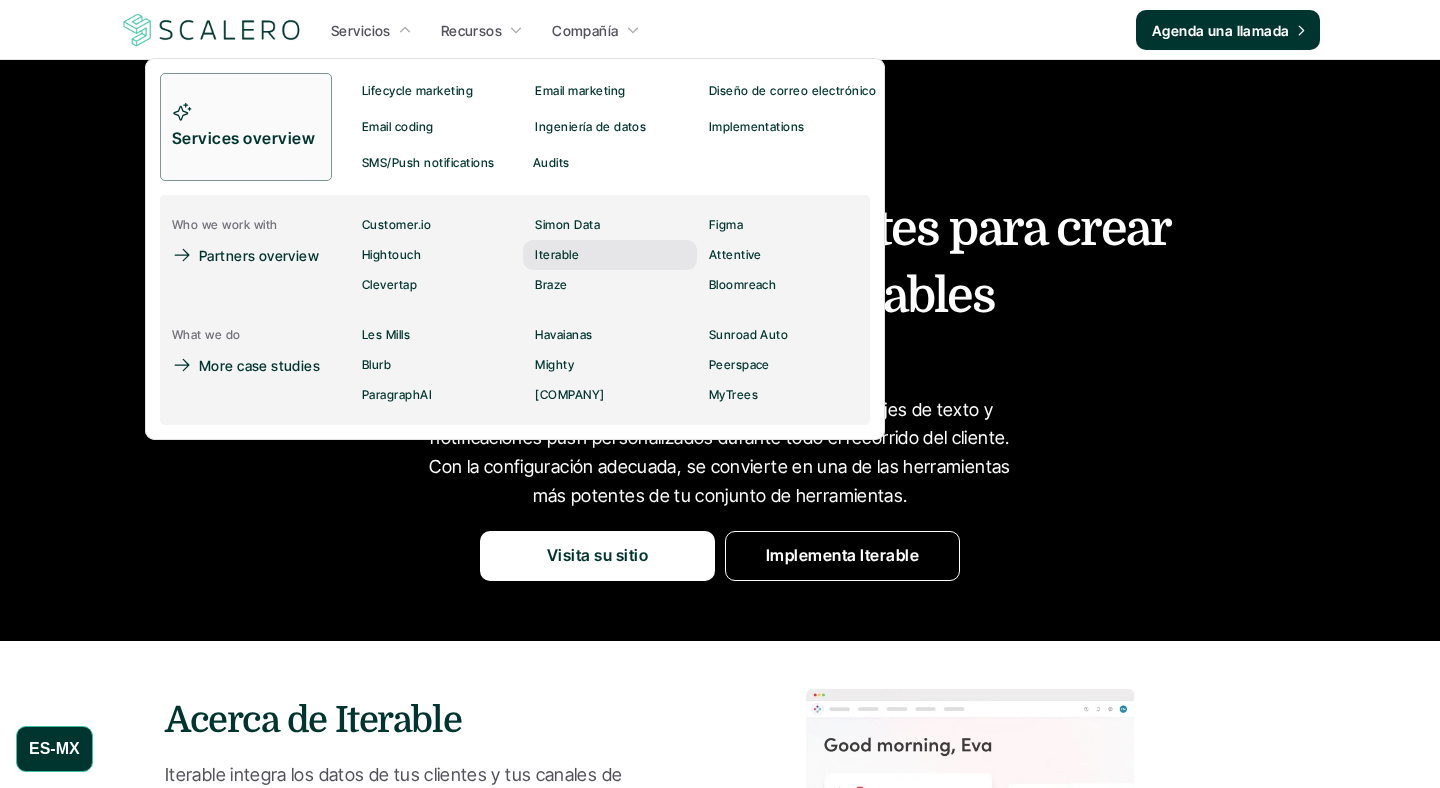 click on "Iterable" at bounding box center [609, 255] 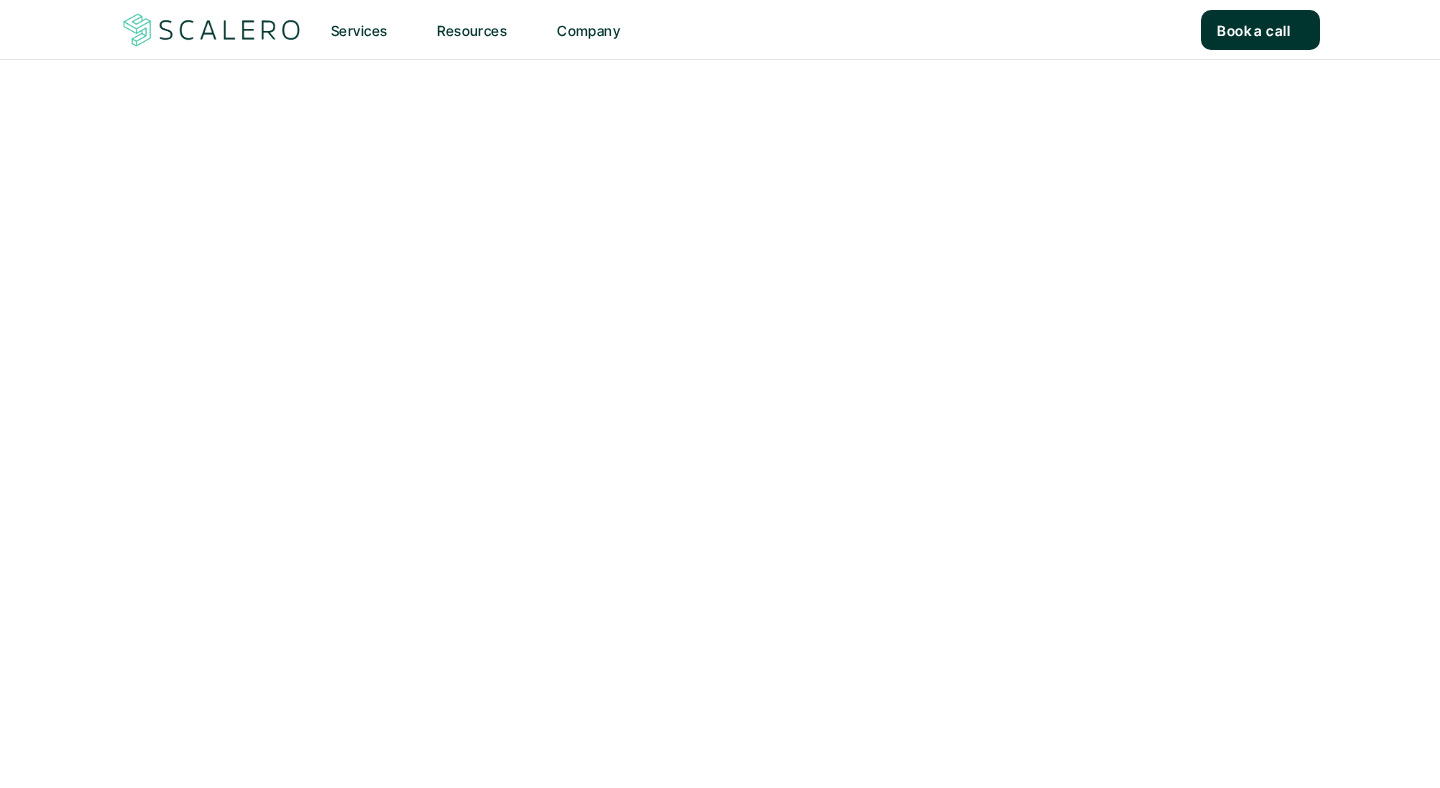 scroll, scrollTop: 0, scrollLeft: 0, axis: both 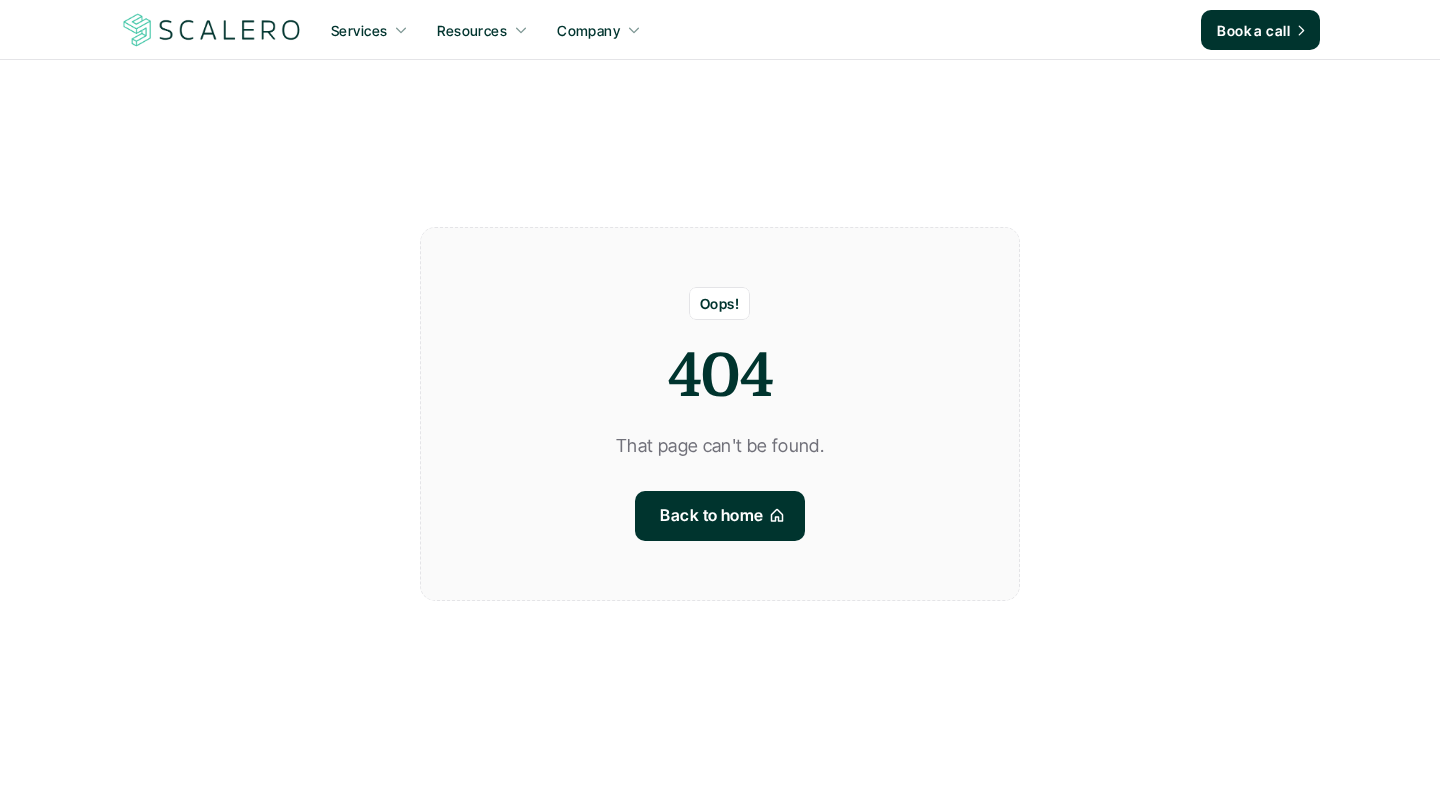 drag, startPoint x: 94, startPoint y: 118, endPoint x: 57, endPoint y: 71, distance: 59.816387 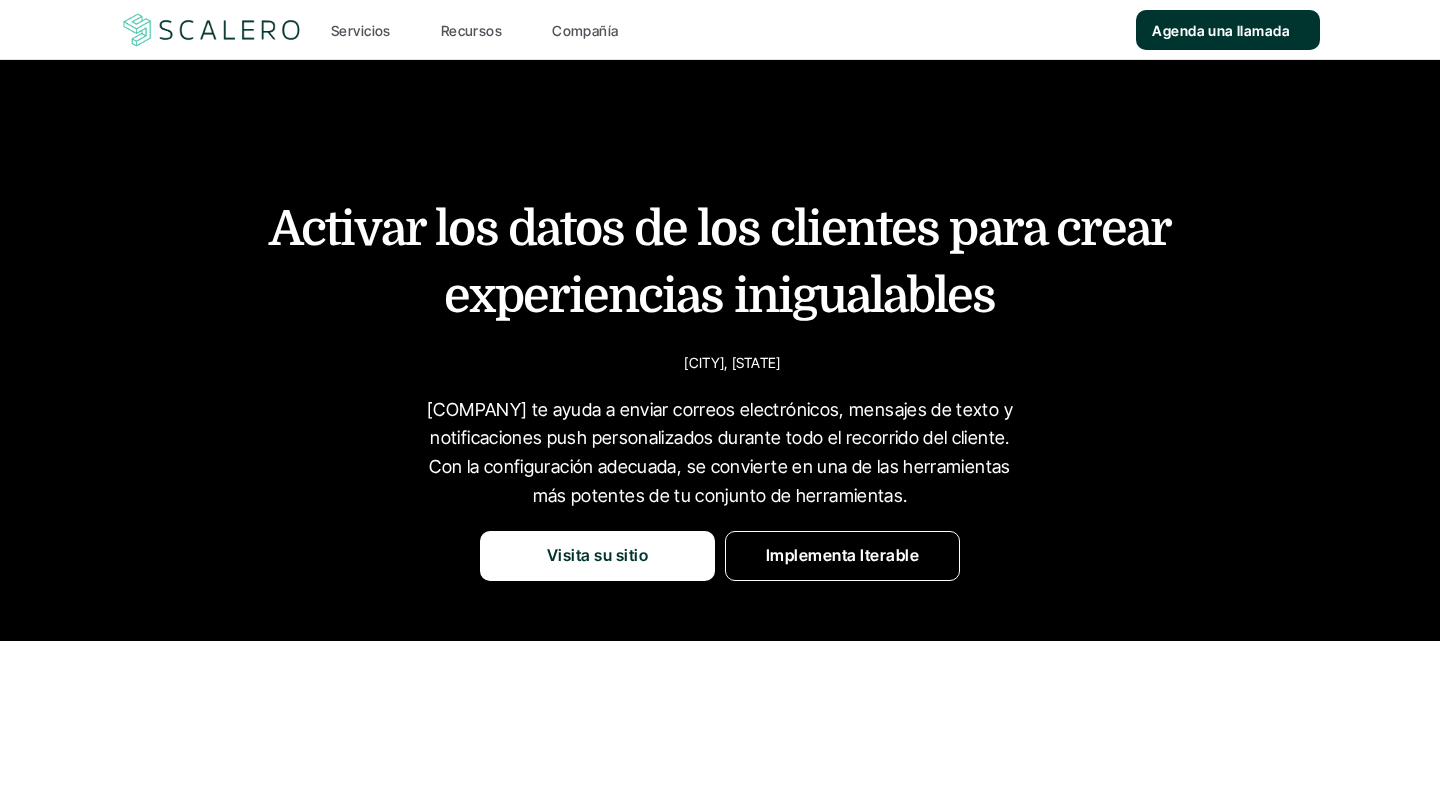 scroll, scrollTop: 0, scrollLeft: 0, axis: both 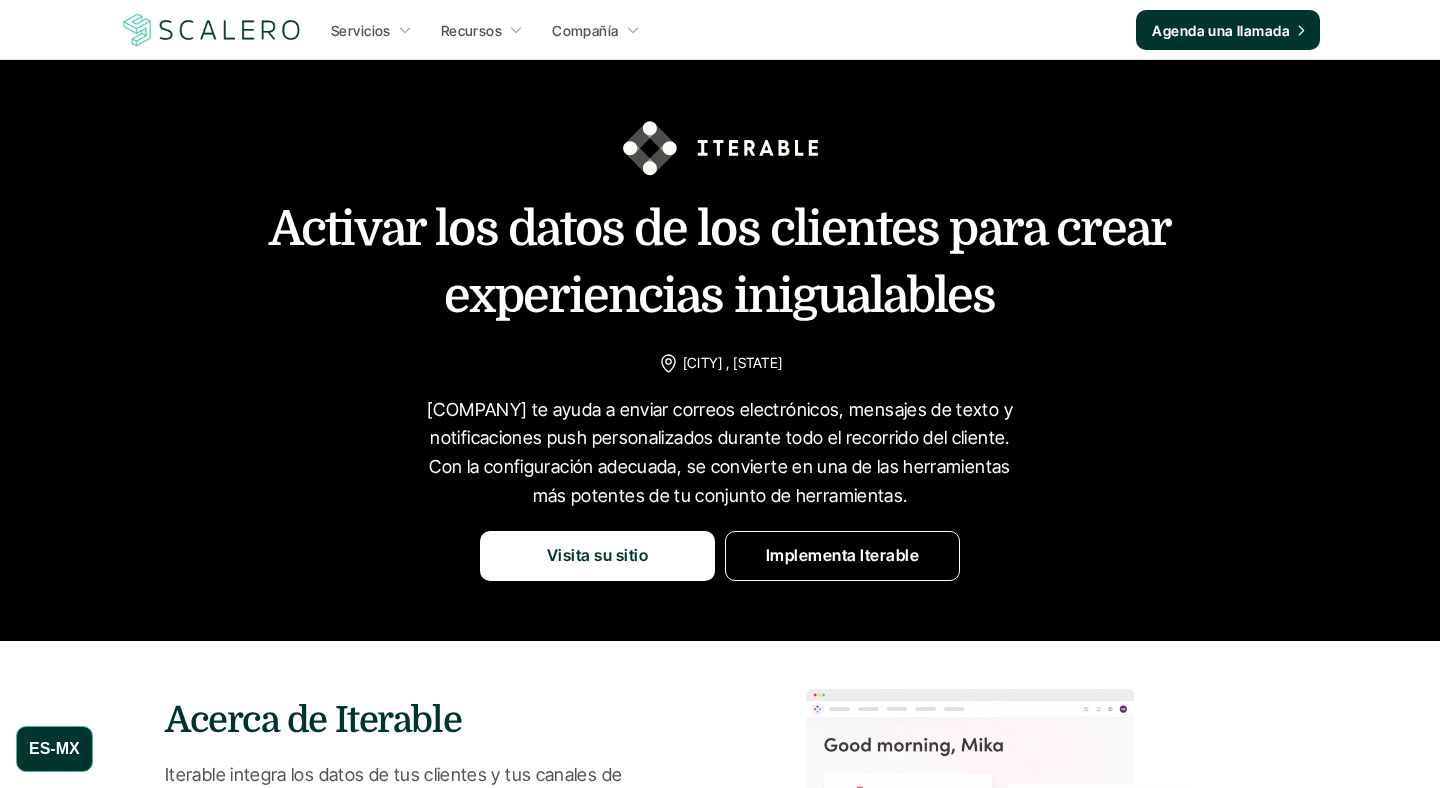 drag, startPoint x: 254, startPoint y: 80, endPoint x: 351, endPoint y: 75, distance: 97.128784 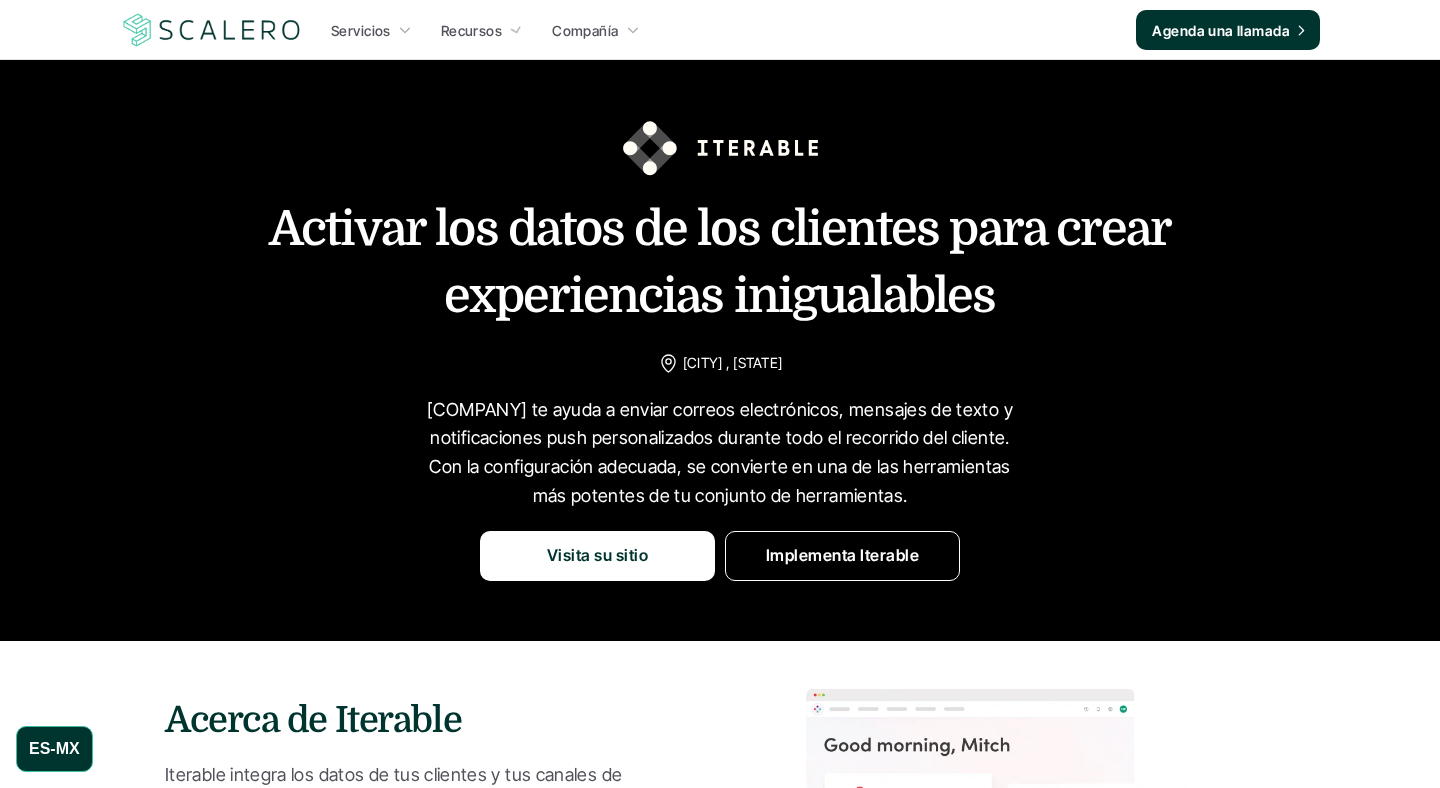 click on "Activar los datos de los clientes para crear experiencias inigualables [CITY] , [STATE] [COMPANY] te ayuda a enviar correos electrónicos, mensajes de texto y notificaciones push personalizados durante todo el recorrido del cliente. Con la configuración adecuada, se convierte en una de las herramientas más potentes de tu conjunto de herramientas. Visita su sitio Implementa [COMPANY]" at bounding box center (720, 320) 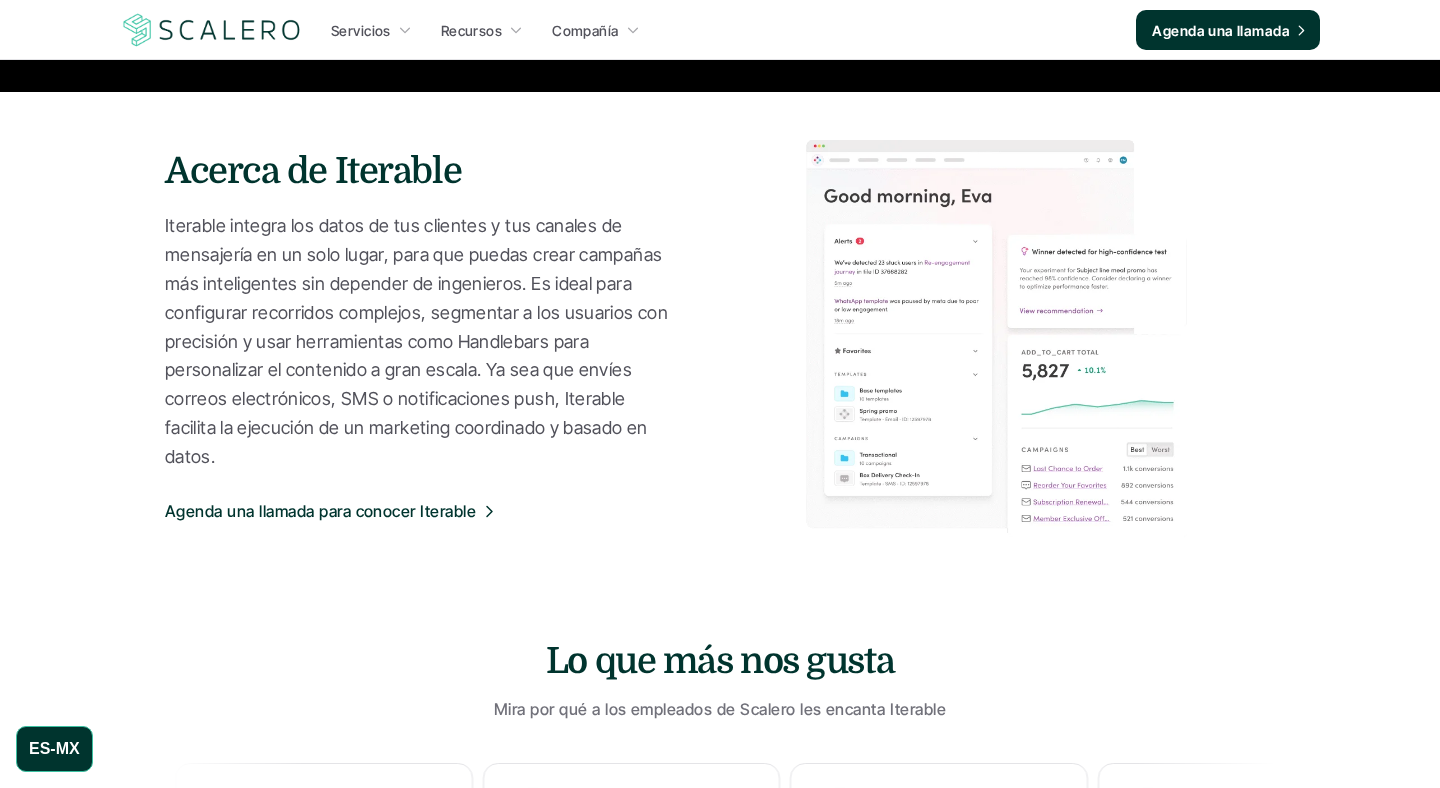 scroll, scrollTop: 530, scrollLeft: 0, axis: vertical 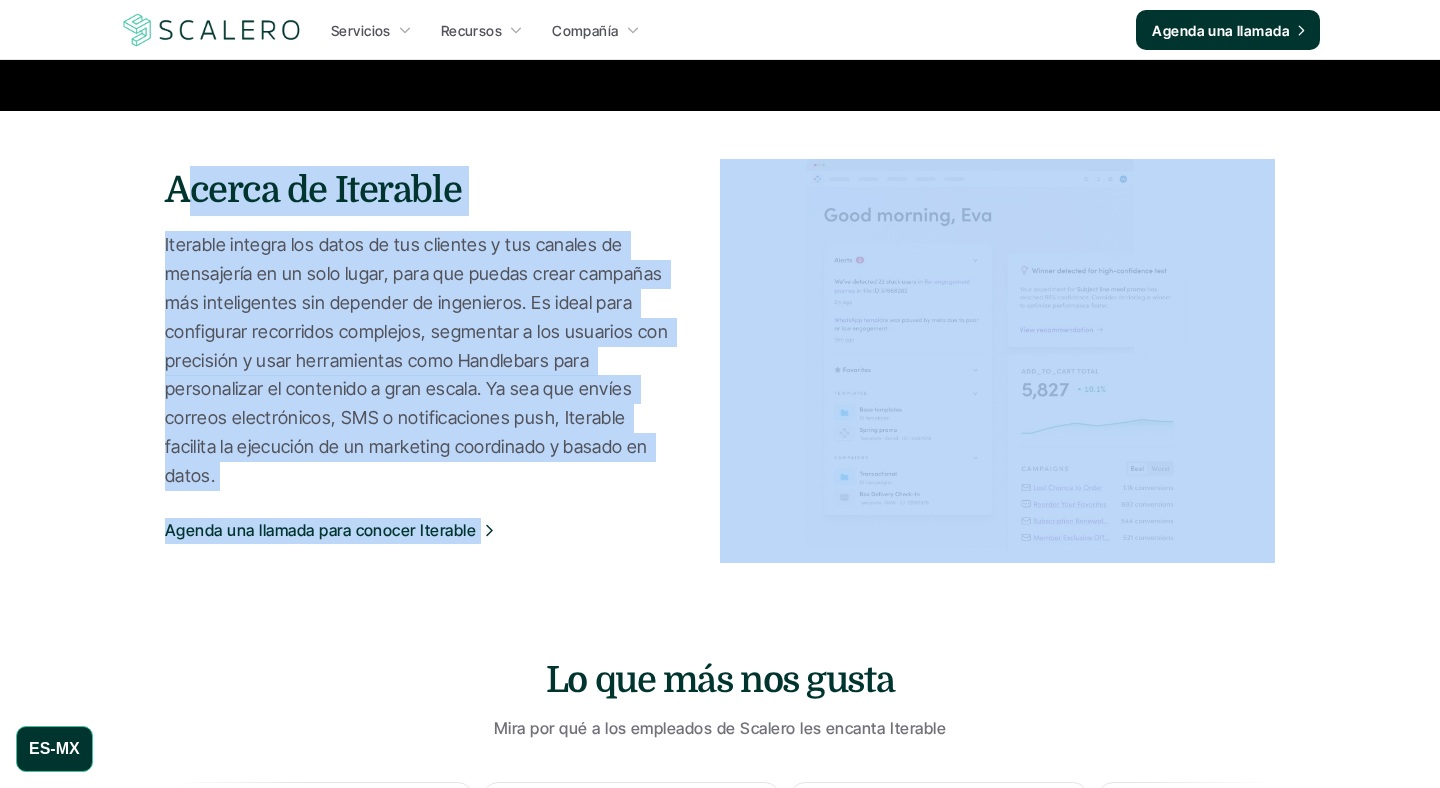 drag, startPoint x: 476, startPoint y: 306, endPoint x: 759, endPoint y: 424, distance: 306.6154 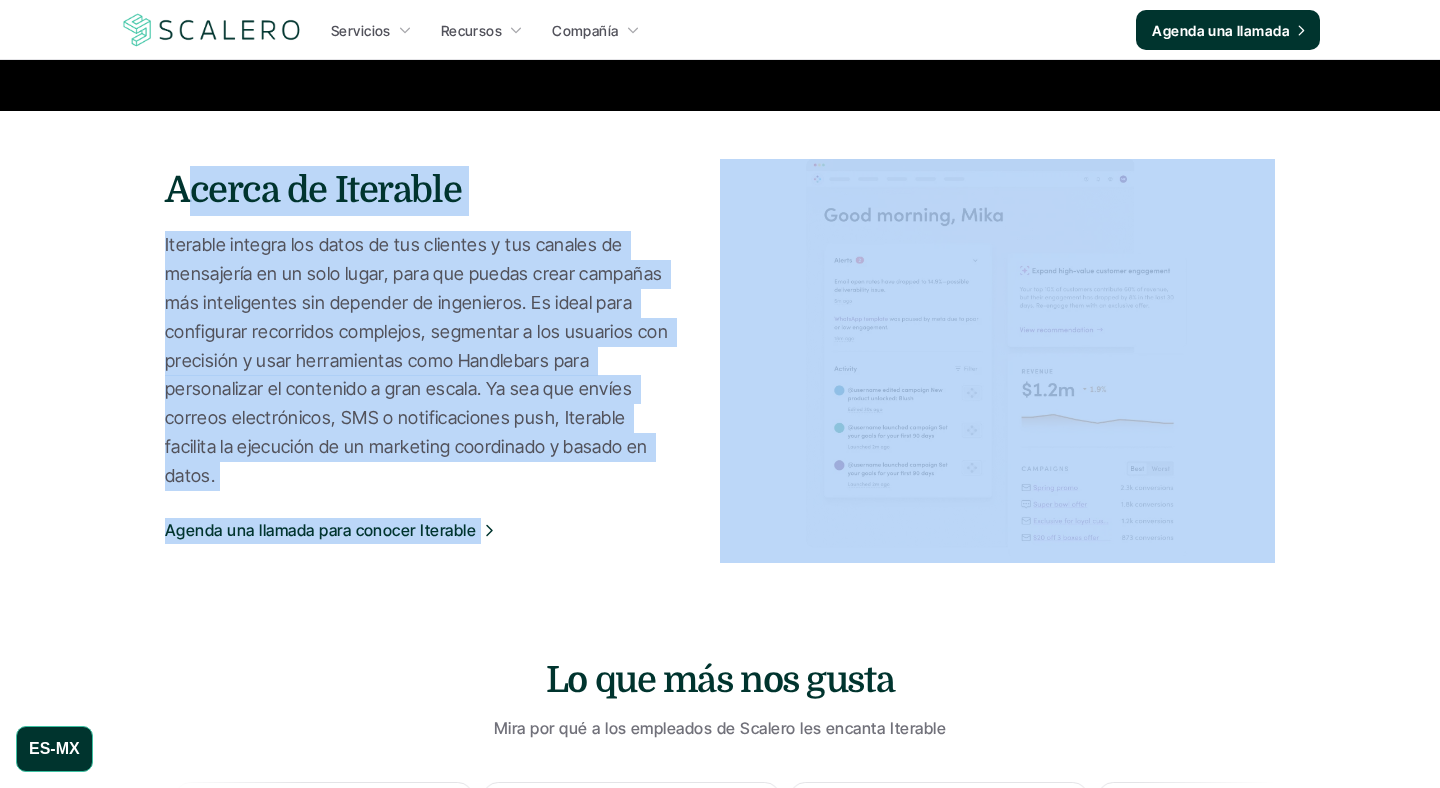 click on "Acerca de [COMPANY] [COMPANY] integra los datos de tus clientes y tus canales de mensajería en un solo lugar, para que puedas crear campañas más inteligentes sin depender de ingenieros. Es ideal para configurar recorridos complejos, segmentar a los usuarios con precisión y usar herramientas como Handlebars para personalizar el contenido a gran escala. Ya sea que envíes correos electrónicos, SMS o notificaciones push, [COMPANY] facilita la ejecución de un marketing coordinado y basado en datos. Agenda una llamada para conocer [COMPANY]" at bounding box center (720, 361) 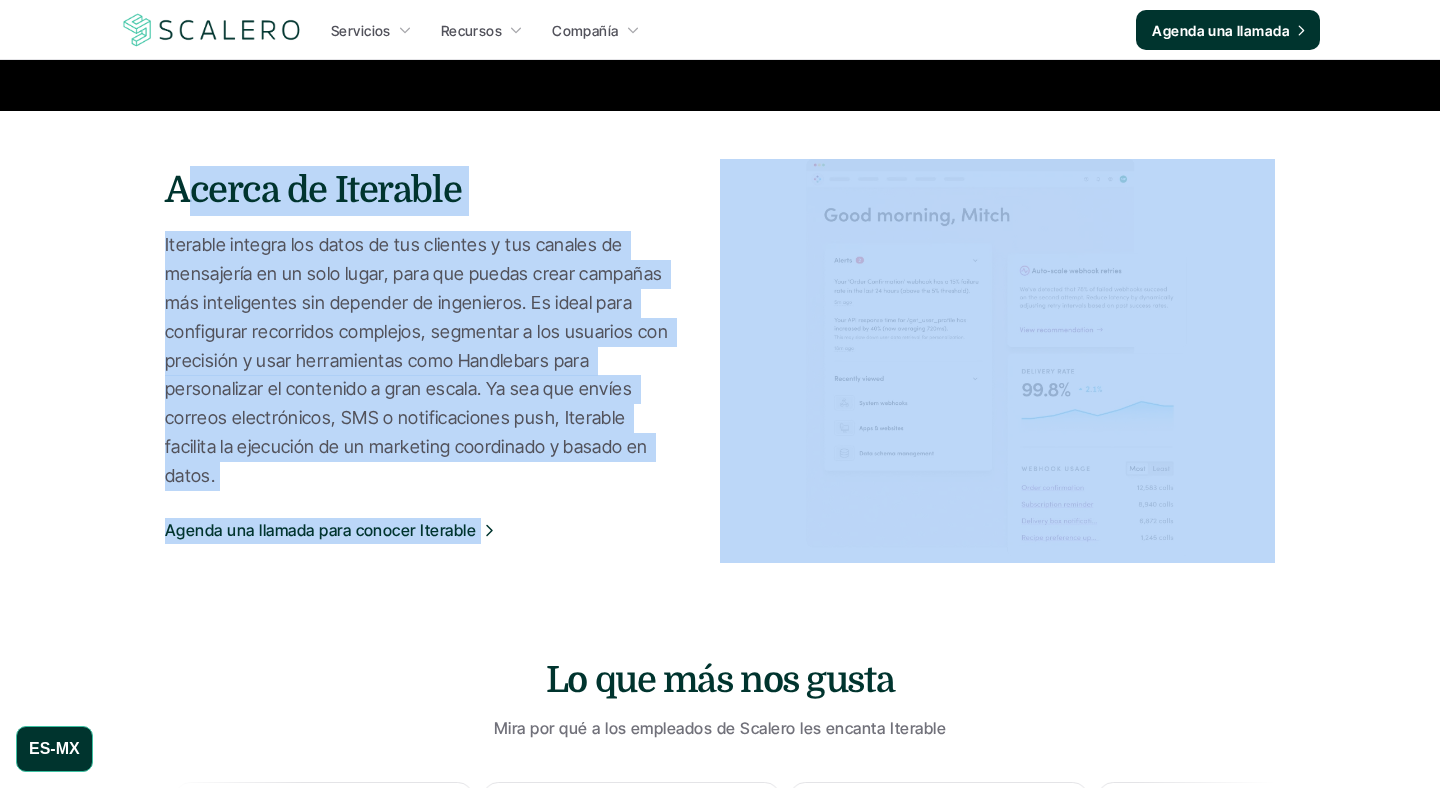 drag, startPoint x: 753, startPoint y: 422, endPoint x: 735, endPoint y: 403, distance: 26.172504 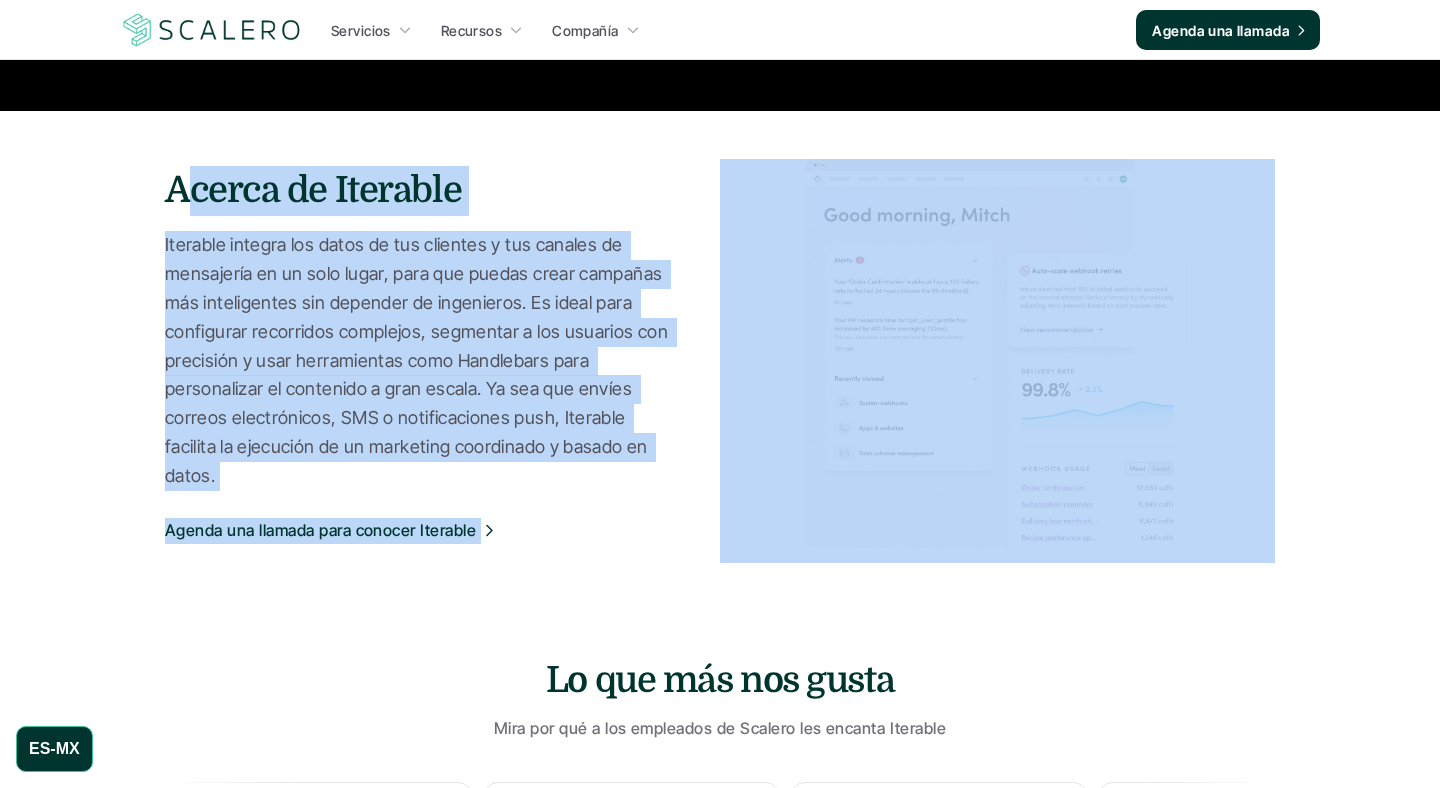 click at bounding box center (997, 361) 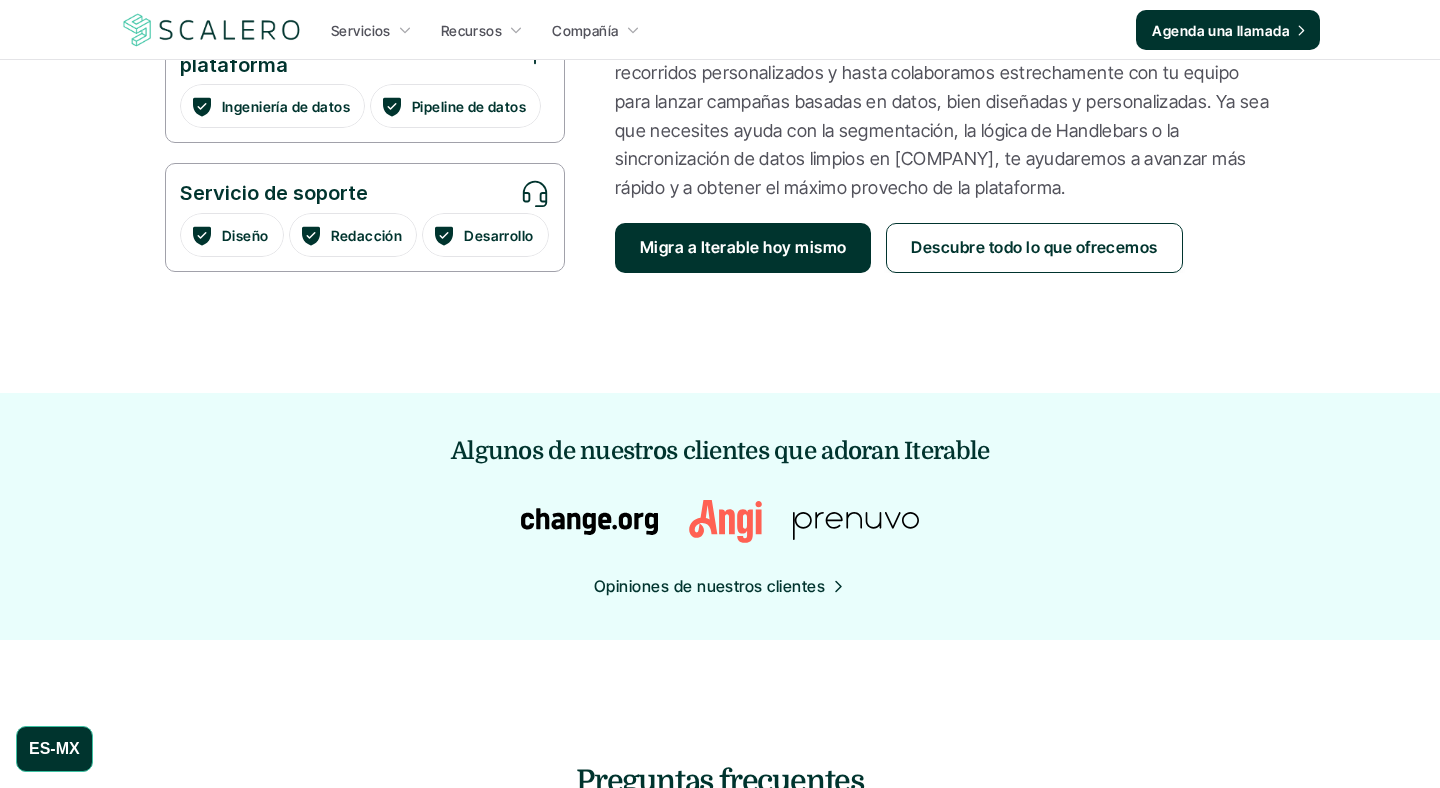 scroll, scrollTop: 1902, scrollLeft: 0, axis: vertical 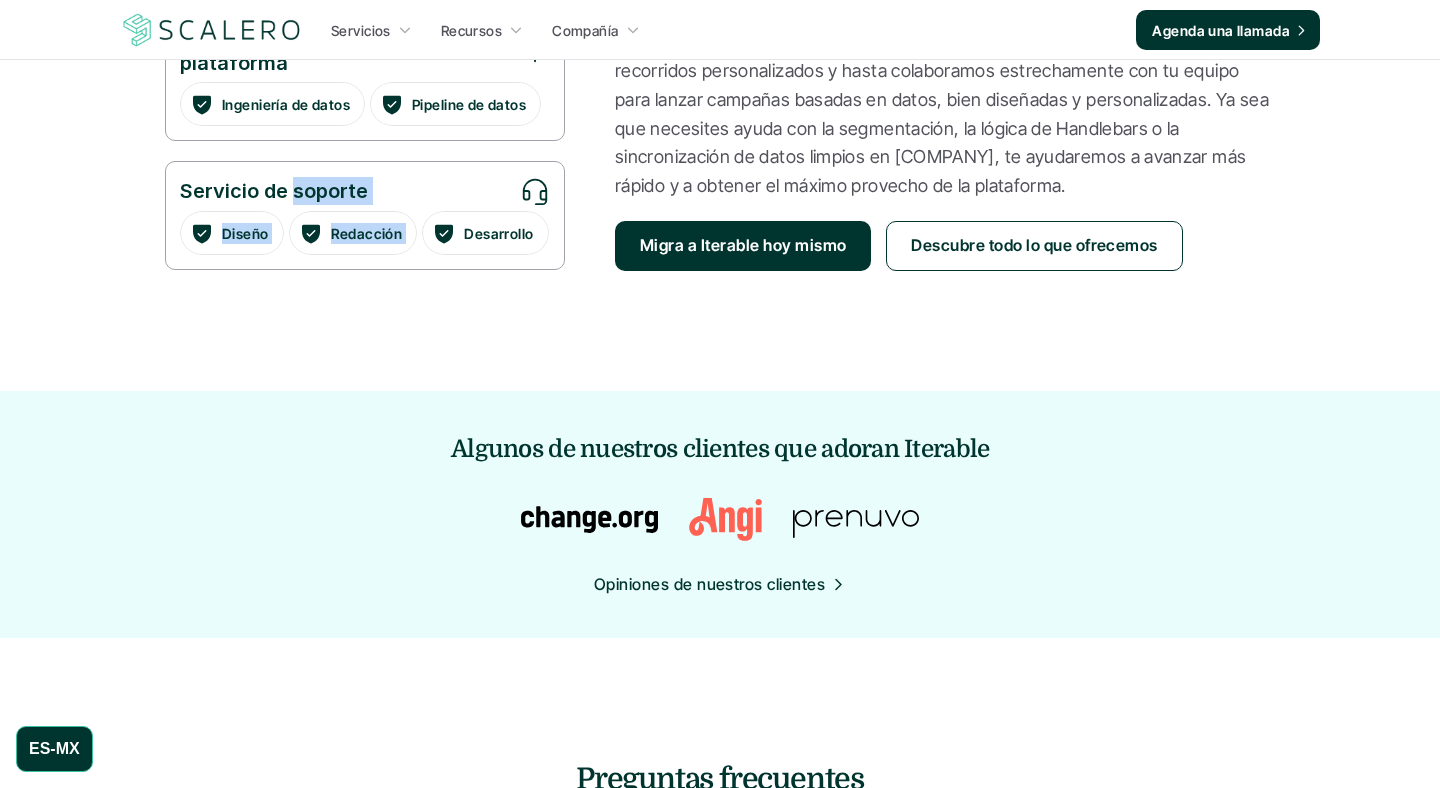 drag, startPoint x: 293, startPoint y: 192, endPoint x: 465, endPoint y: 283, distance: 194.58931 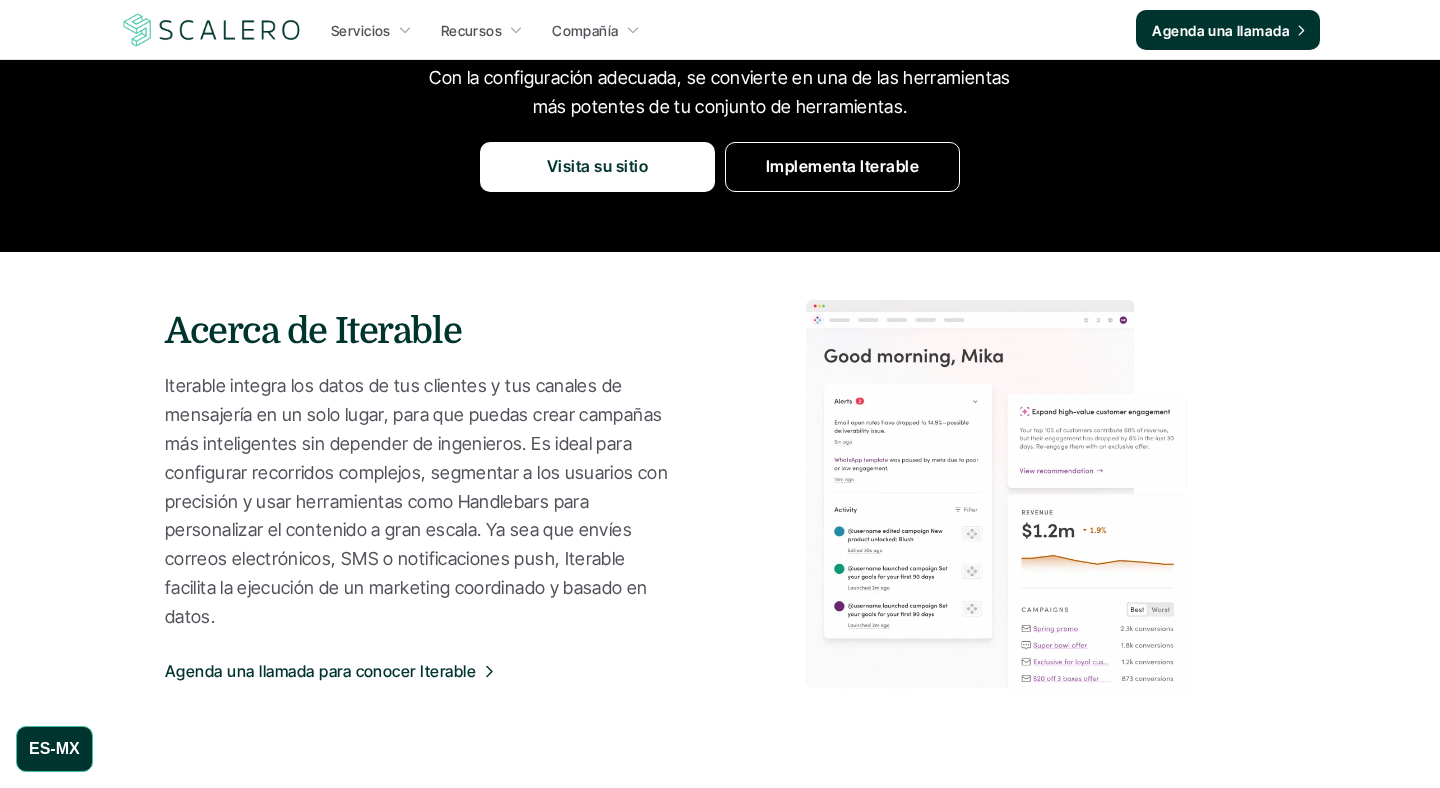 scroll, scrollTop: 0, scrollLeft: 0, axis: both 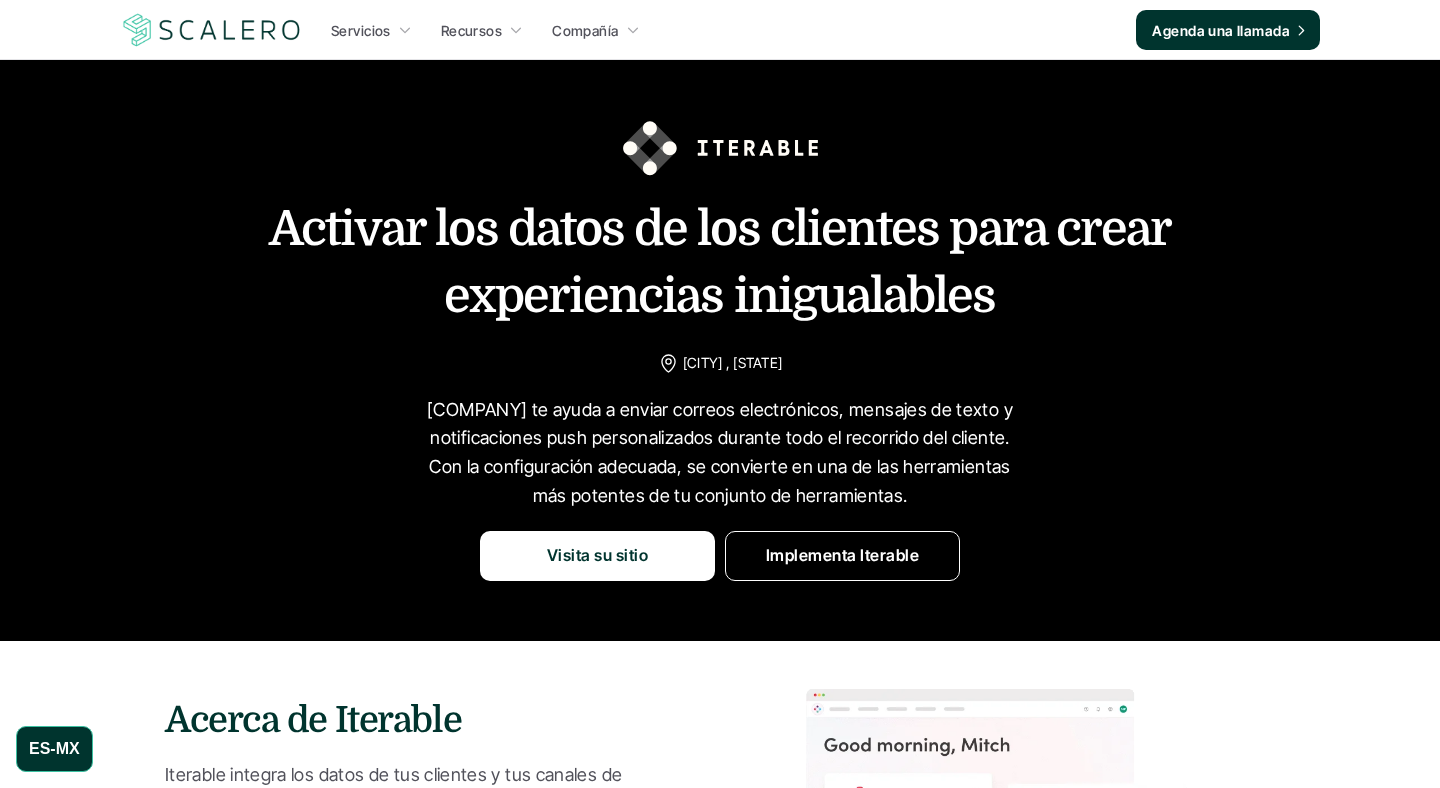 click at bounding box center [212, 30] 